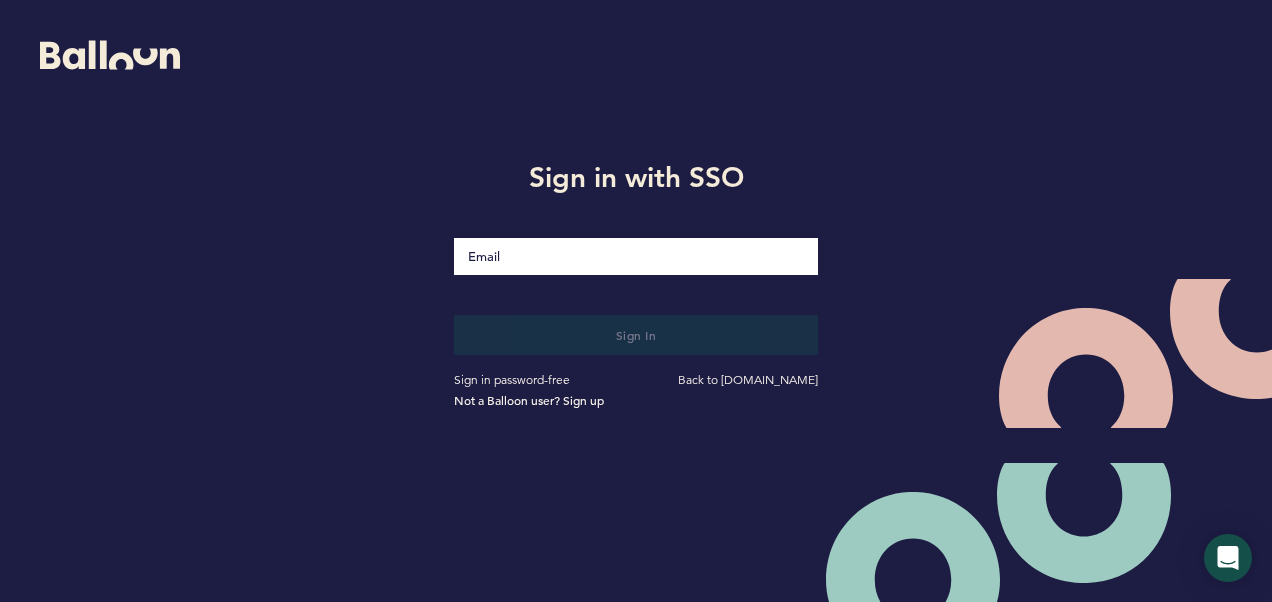 scroll, scrollTop: 0, scrollLeft: 0, axis: both 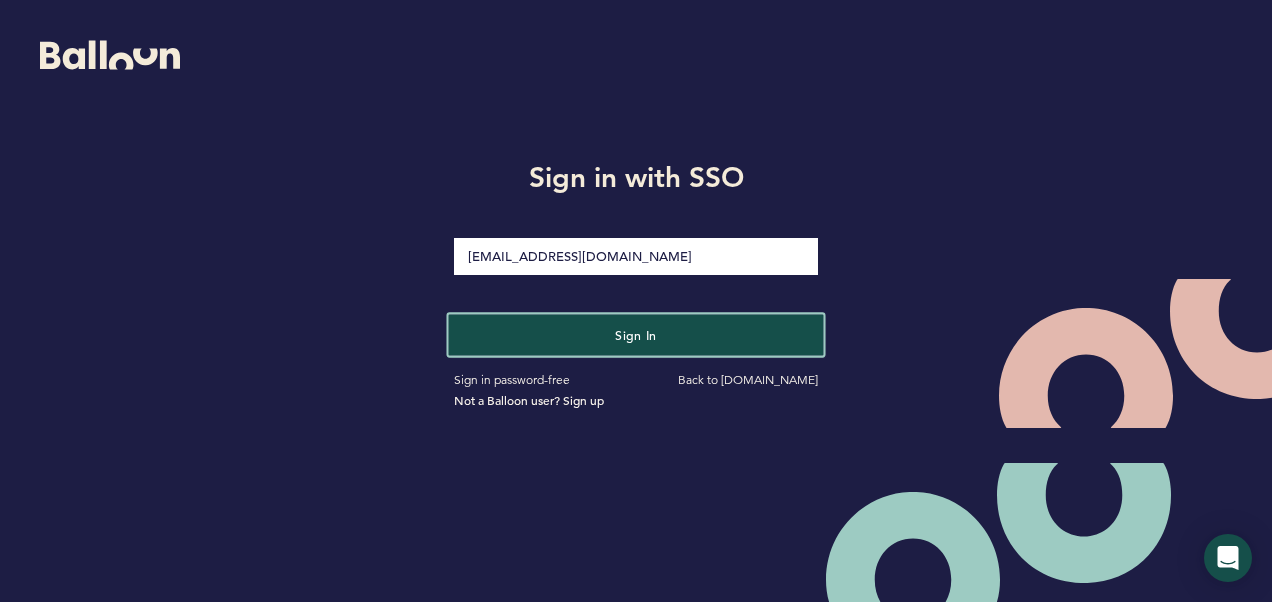 click on "Sign in" at bounding box center [636, 334] 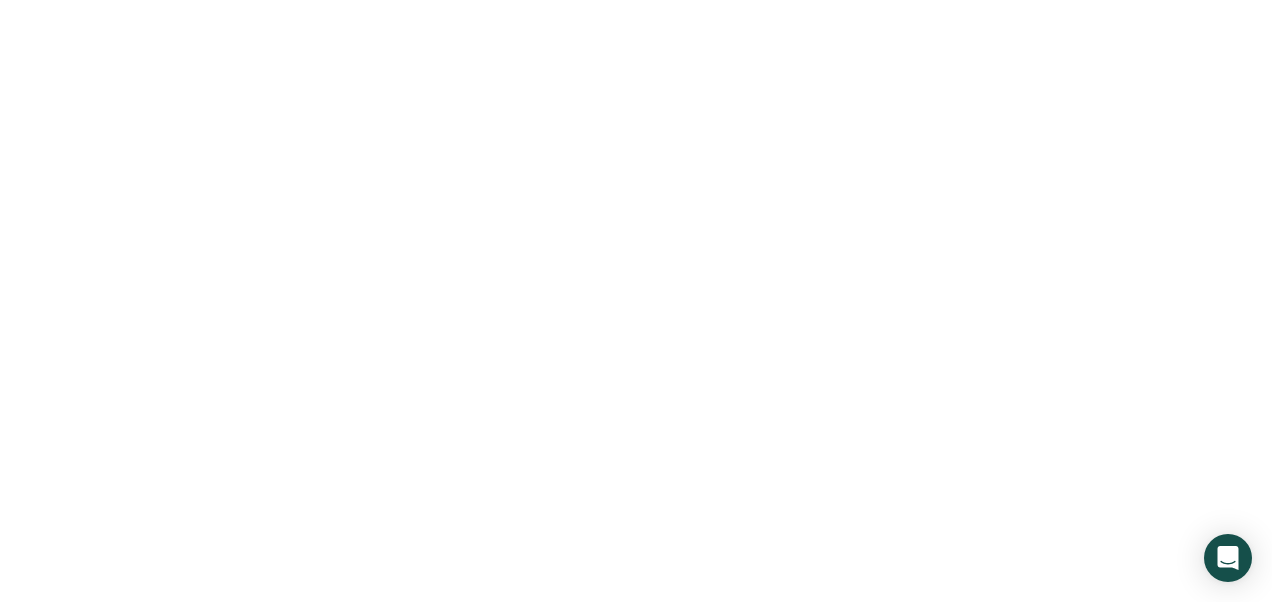scroll, scrollTop: 0, scrollLeft: 0, axis: both 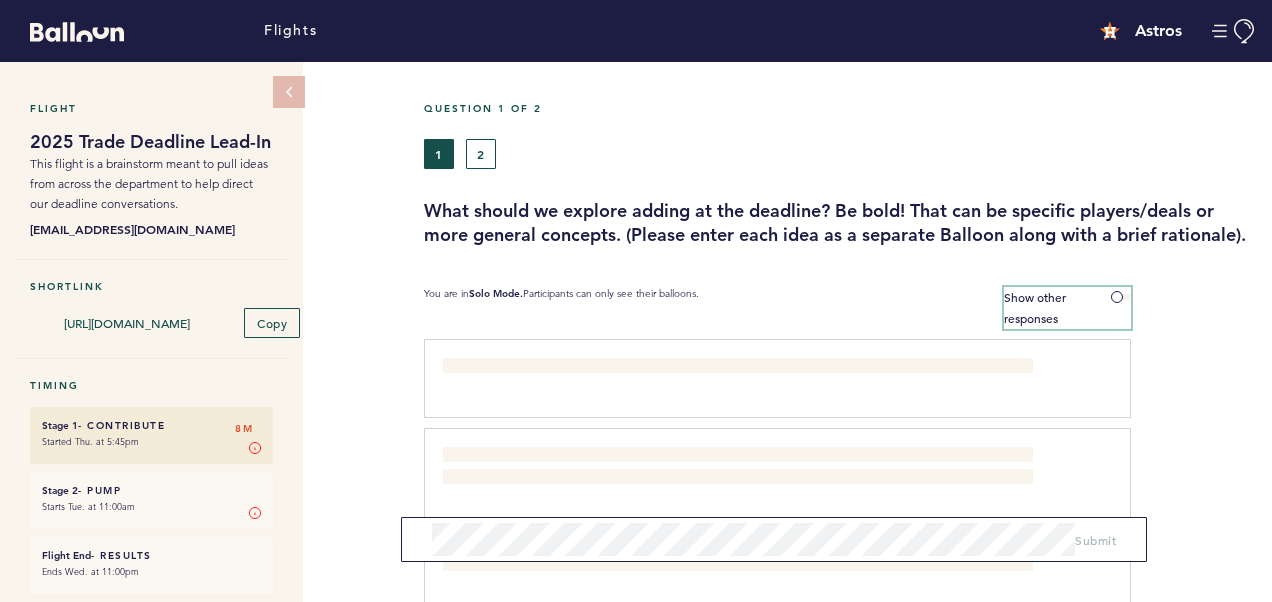 click at bounding box center [1121, 297] 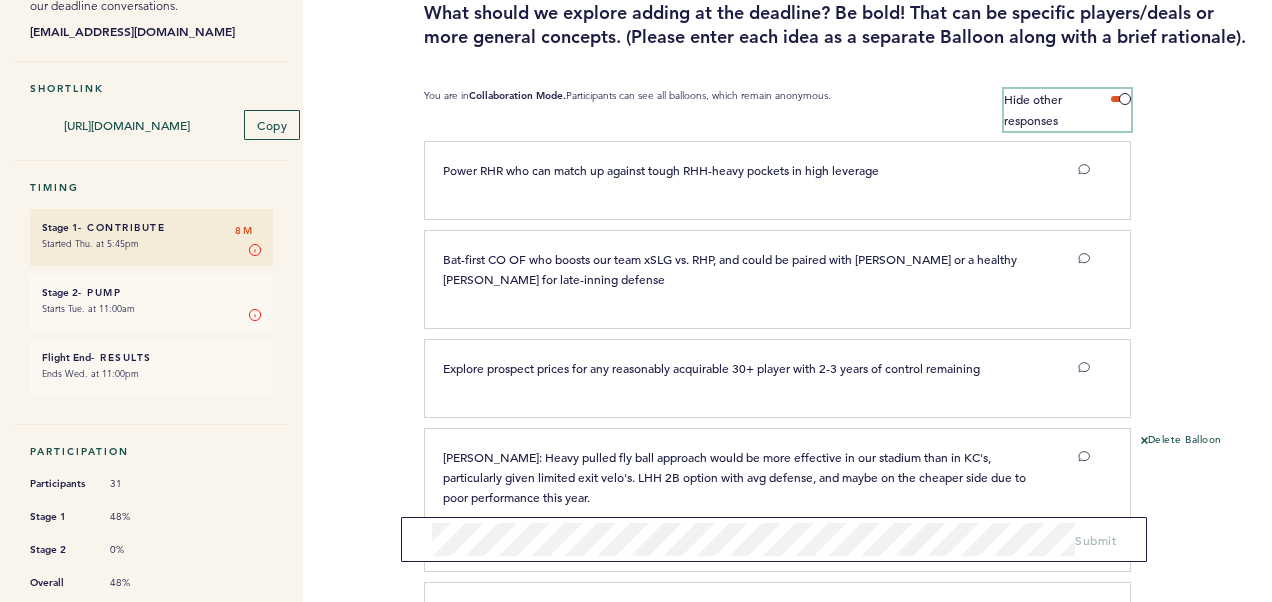 scroll, scrollTop: 0, scrollLeft: 0, axis: both 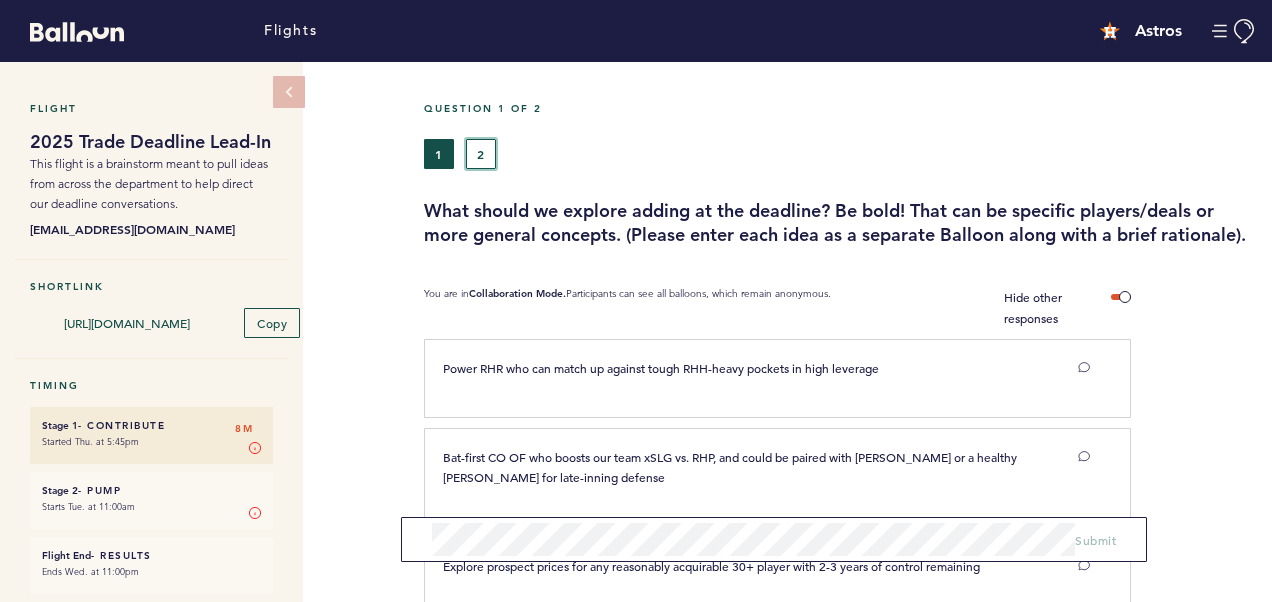 click on "2" at bounding box center [481, 154] 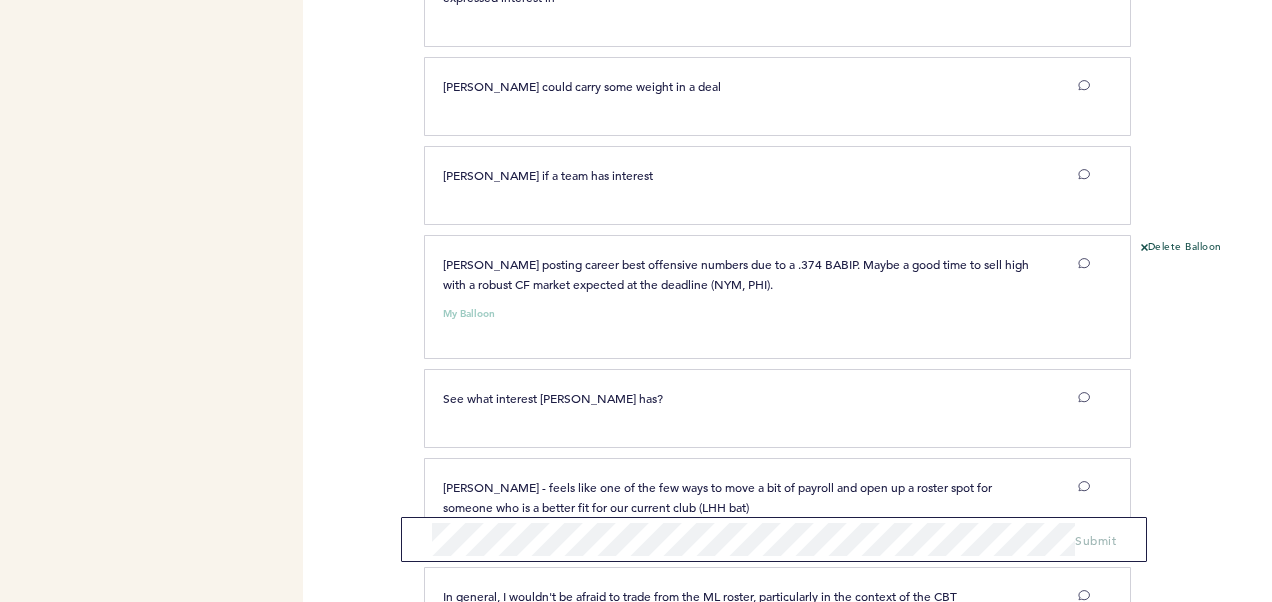 scroll, scrollTop: 1592, scrollLeft: 0, axis: vertical 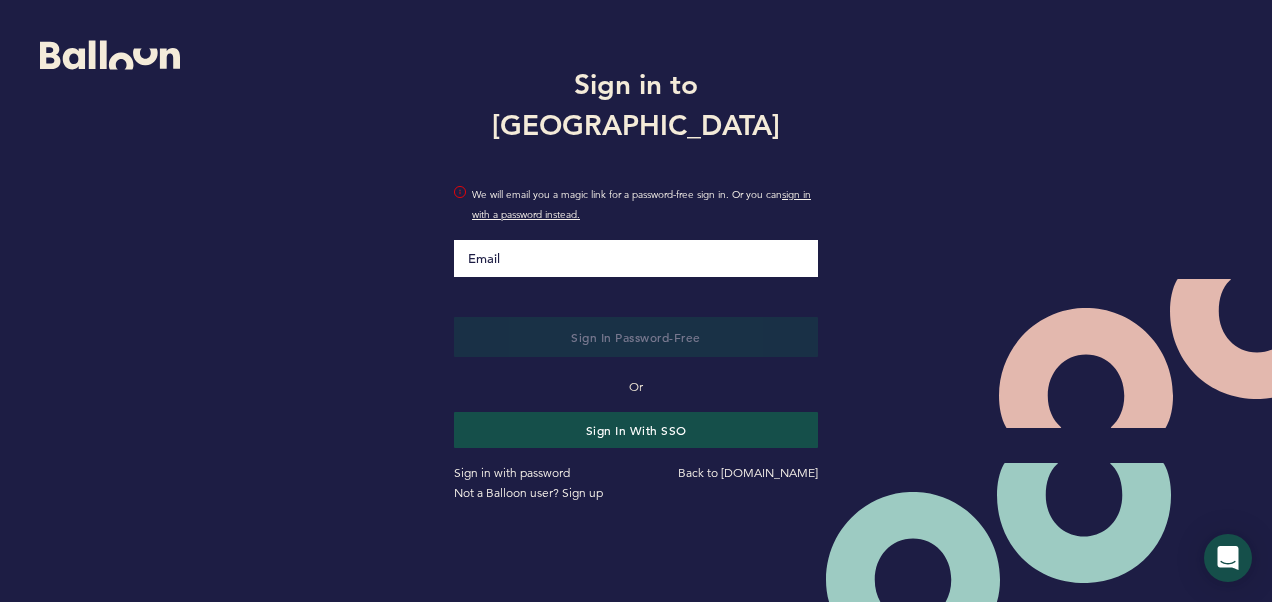 click at bounding box center (636, 258) 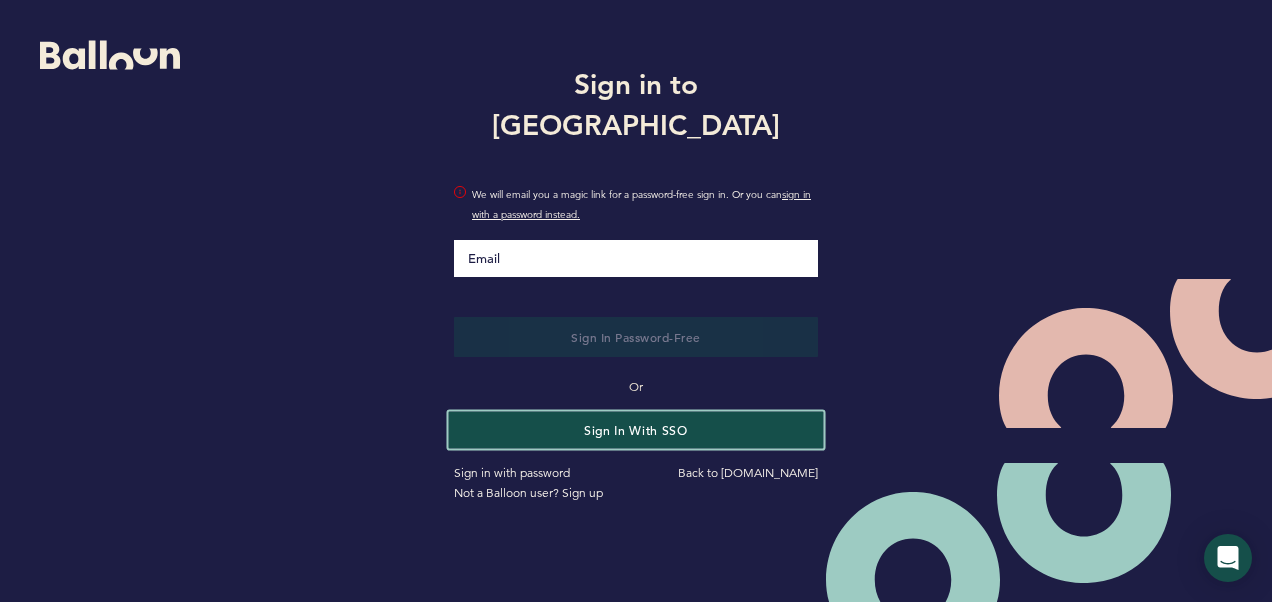 click on "Sign in with SSO" at bounding box center (636, 429) 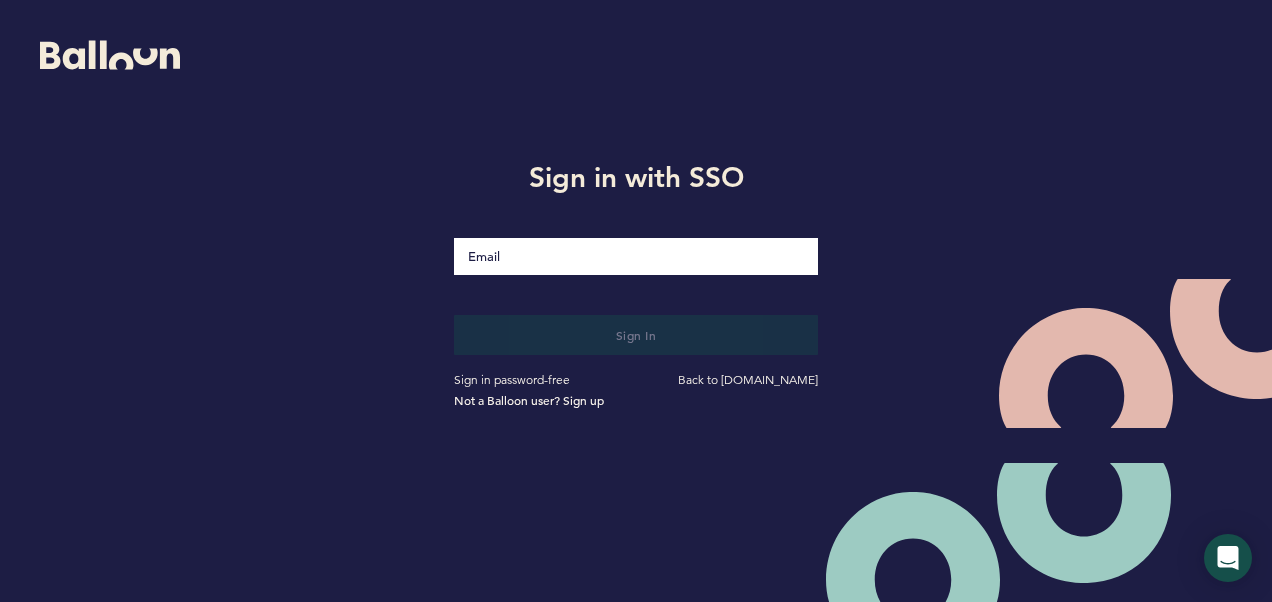 click at bounding box center (636, 256) 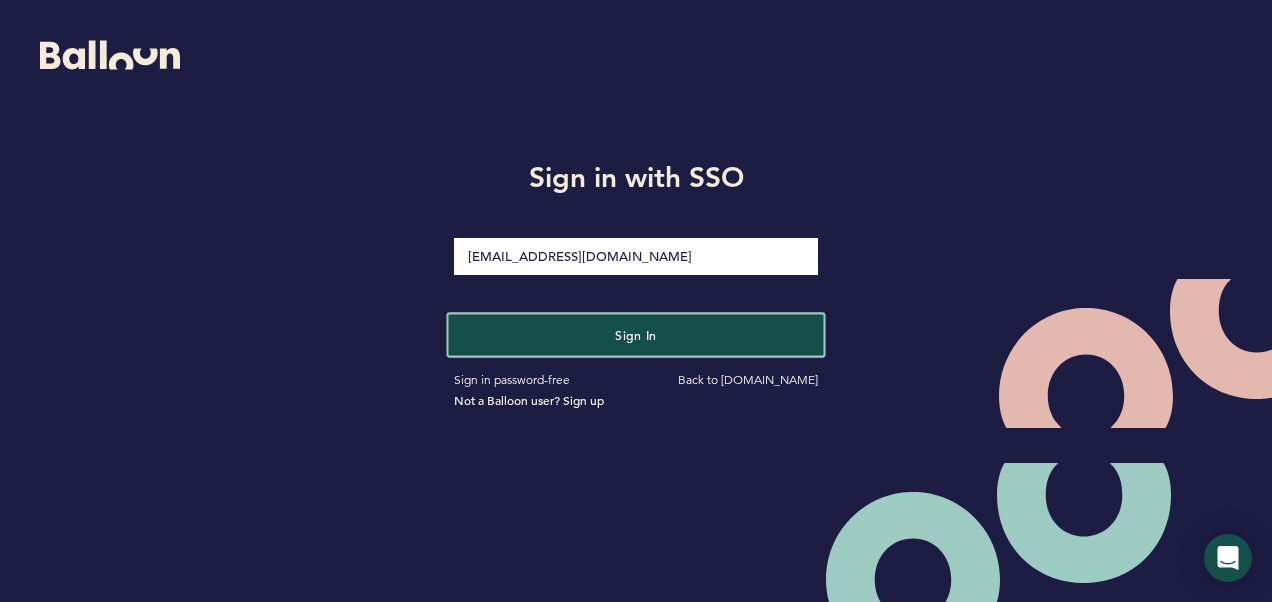 click on "Sign in" at bounding box center [636, 334] 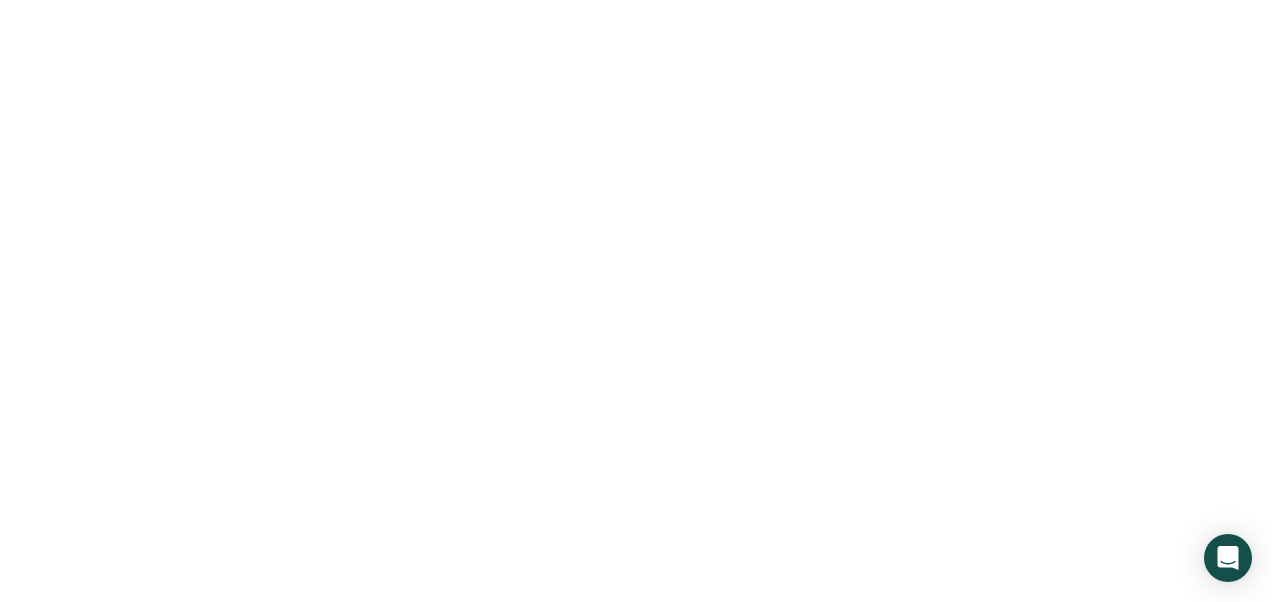 scroll, scrollTop: 0, scrollLeft: 0, axis: both 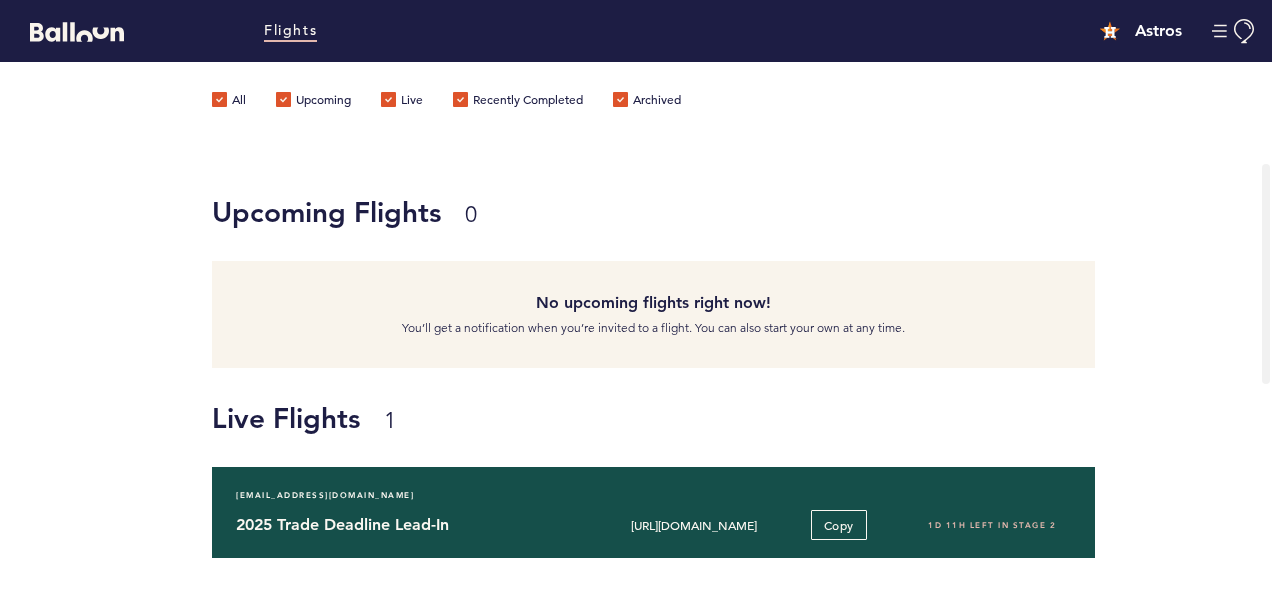 click on "2025 Trade Deadline Lead-In" at bounding box center (401, 525) 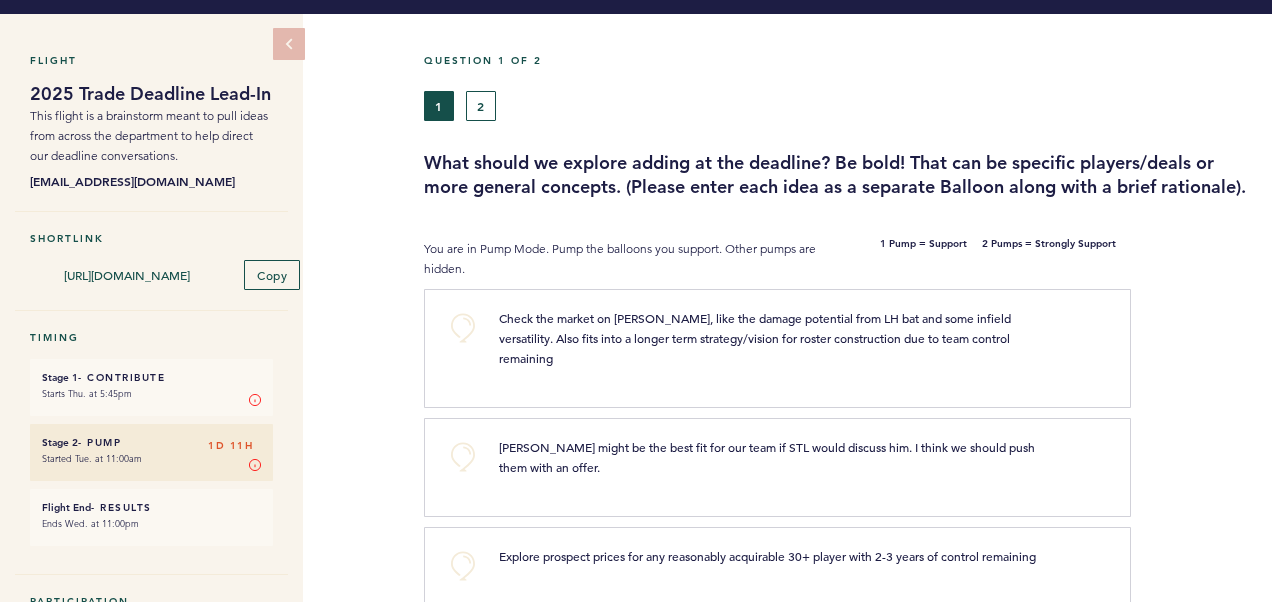 scroll, scrollTop: 0, scrollLeft: 0, axis: both 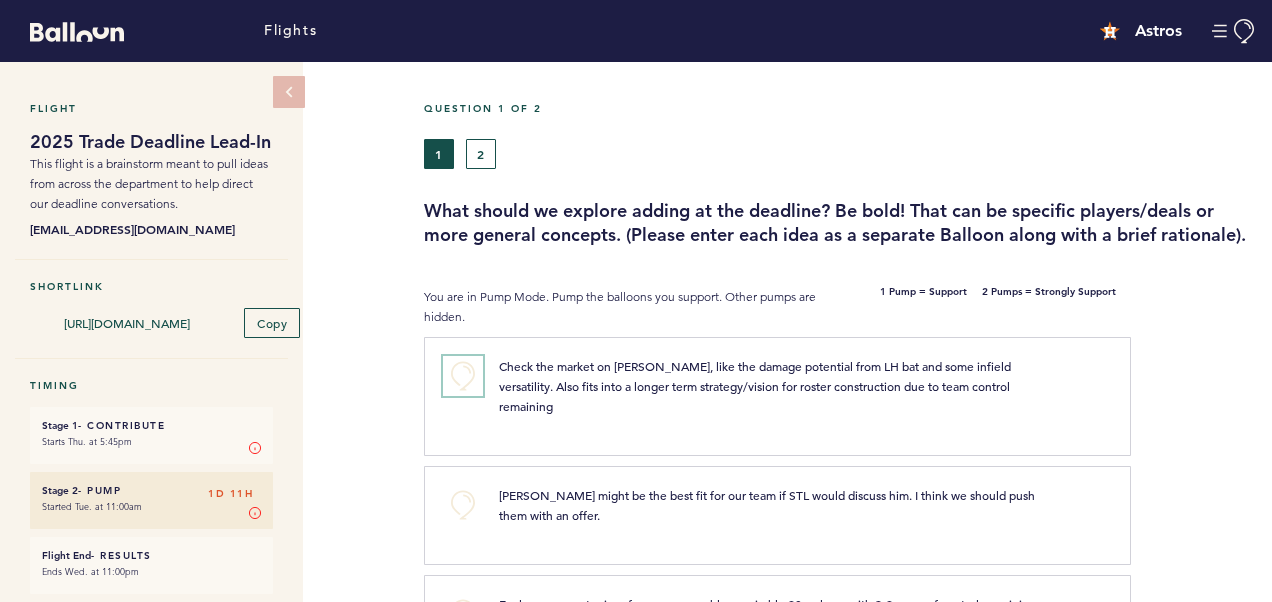 click on "+0" at bounding box center (463, 376) 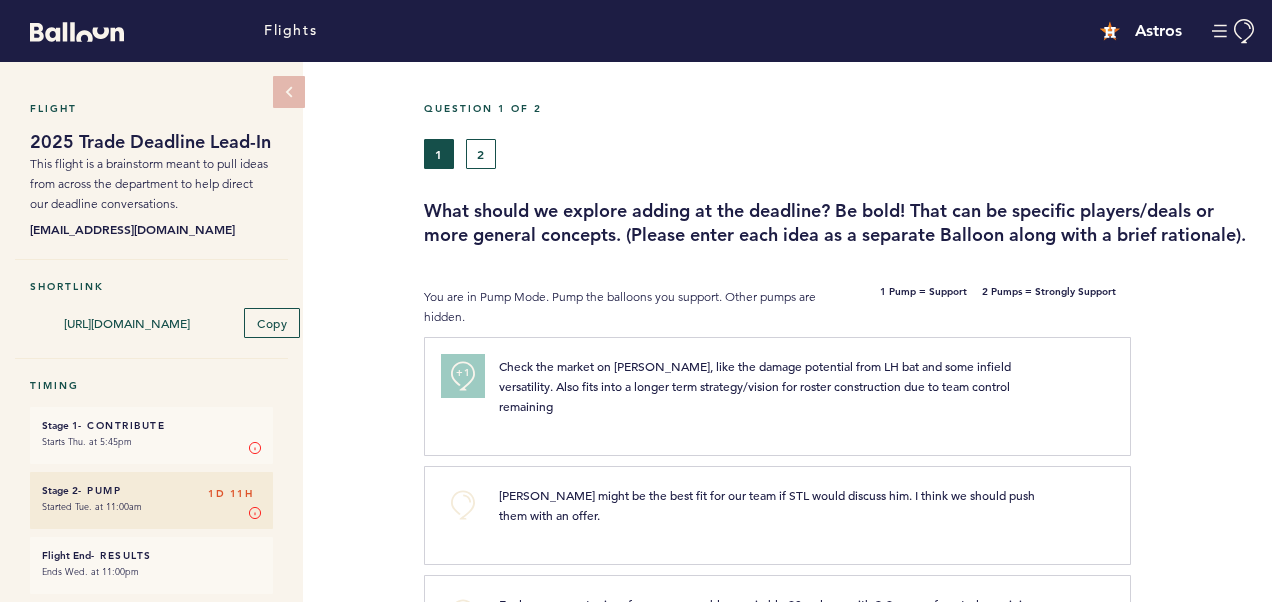 click on "+1" at bounding box center [463, 376] 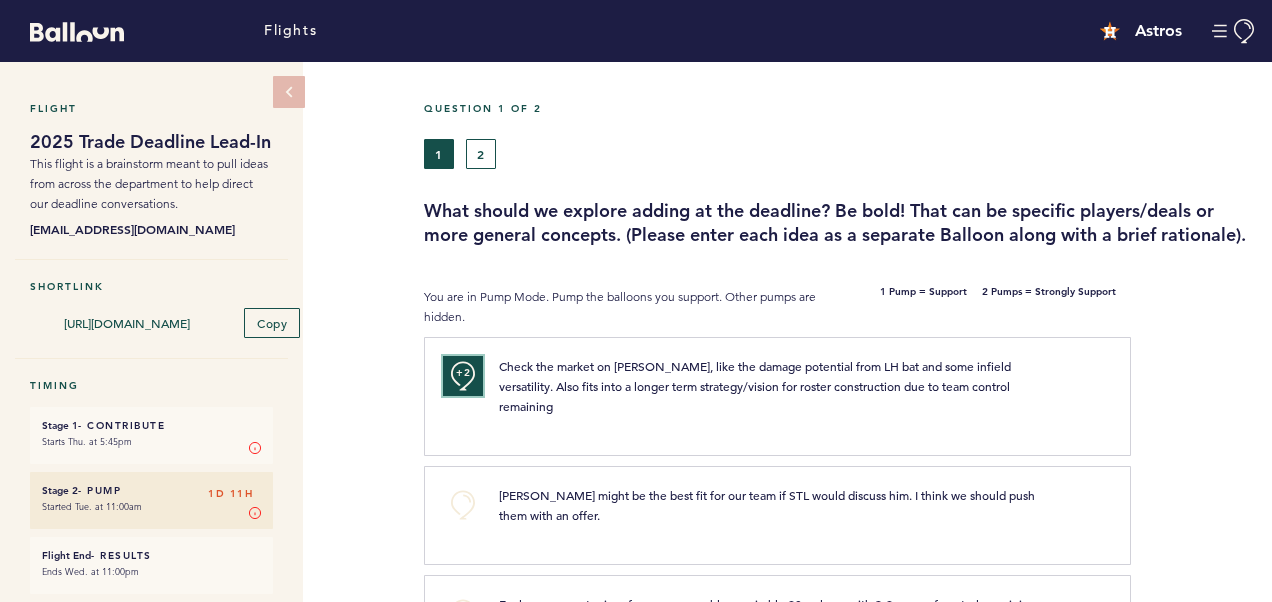 click on "+2" at bounding box center [463, 376] 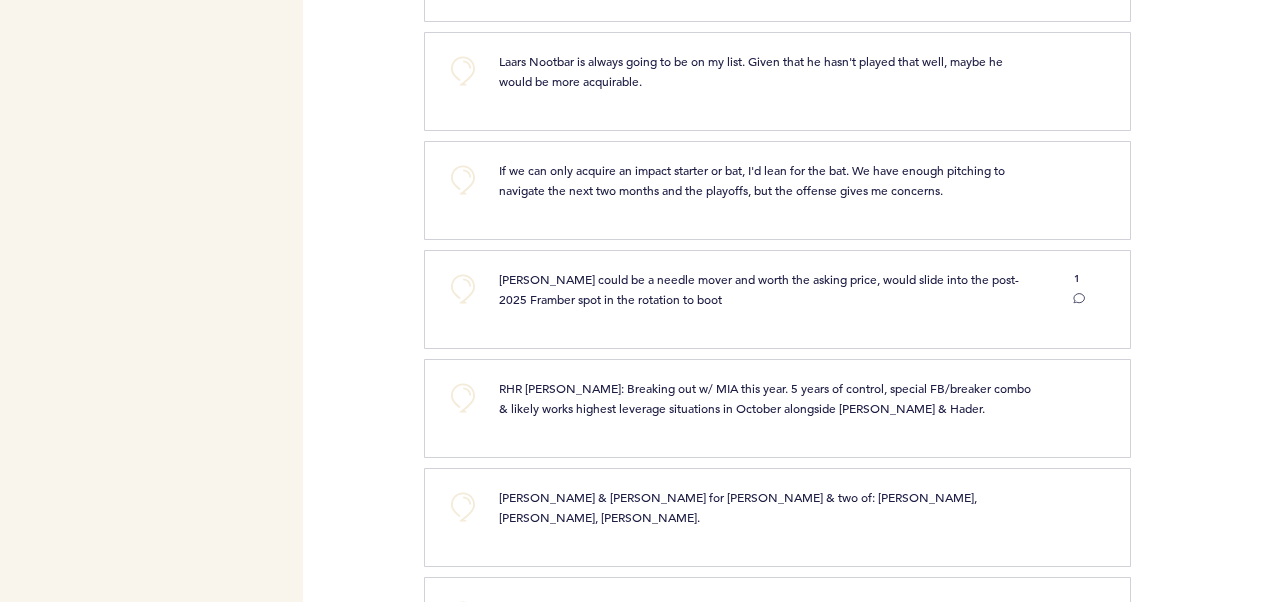 scroll, scrollTop: 1500, scrollLeft: 0, axis: vertical 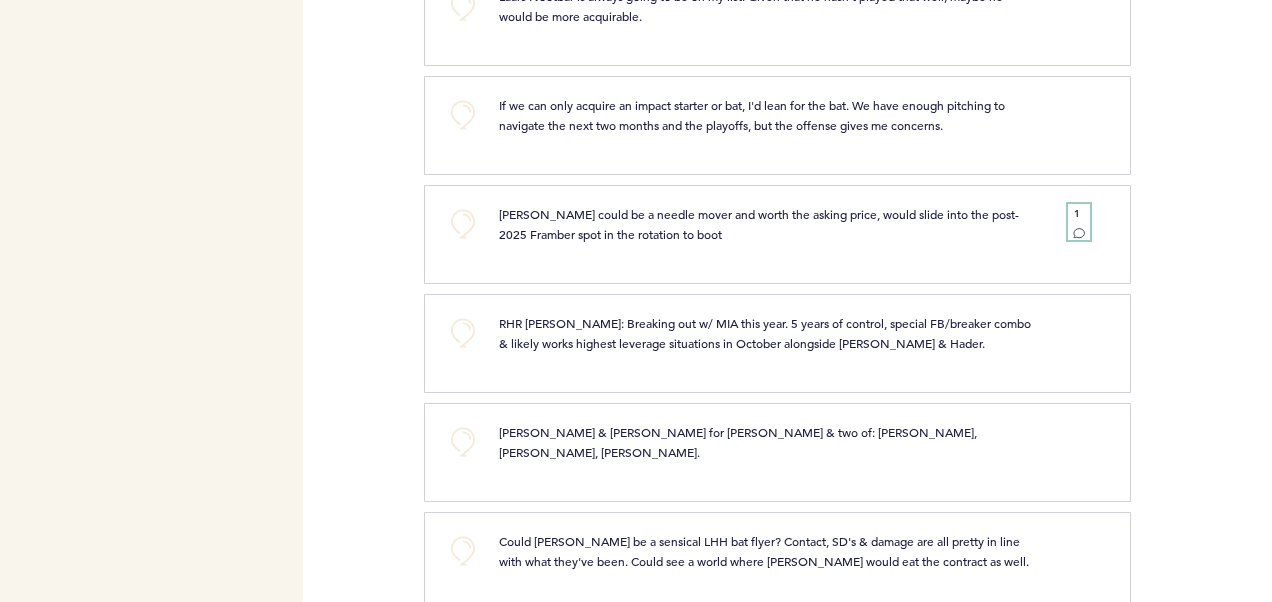 click 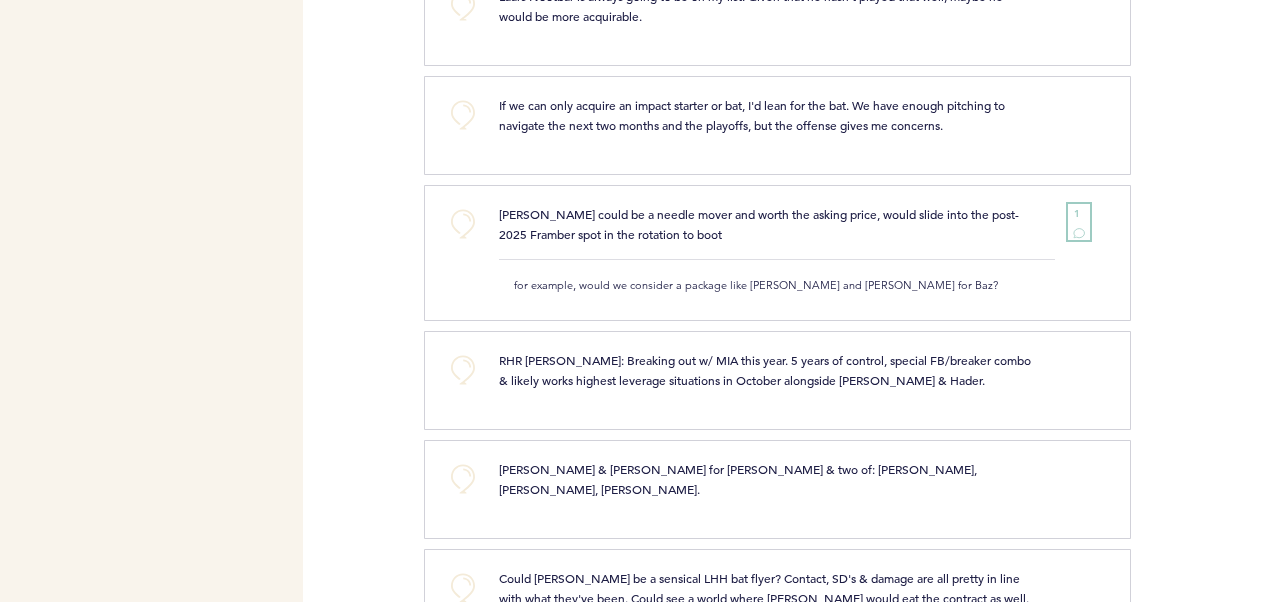 click 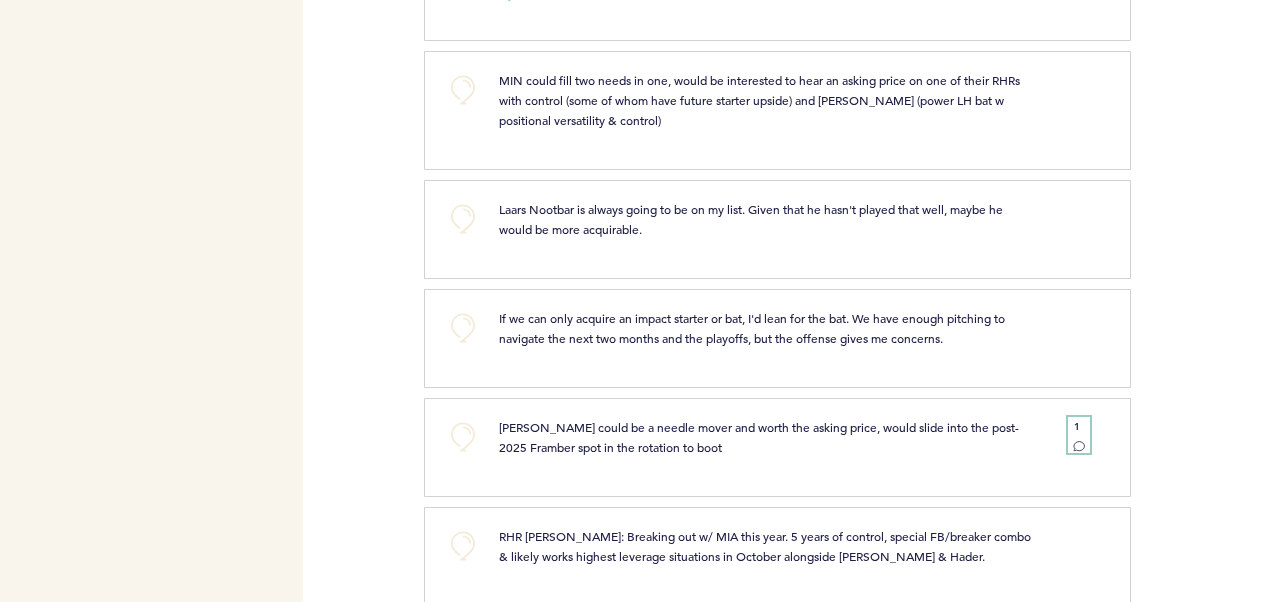scroll, scrollTop: 1434, scrollLeft: 0, axis: vertical 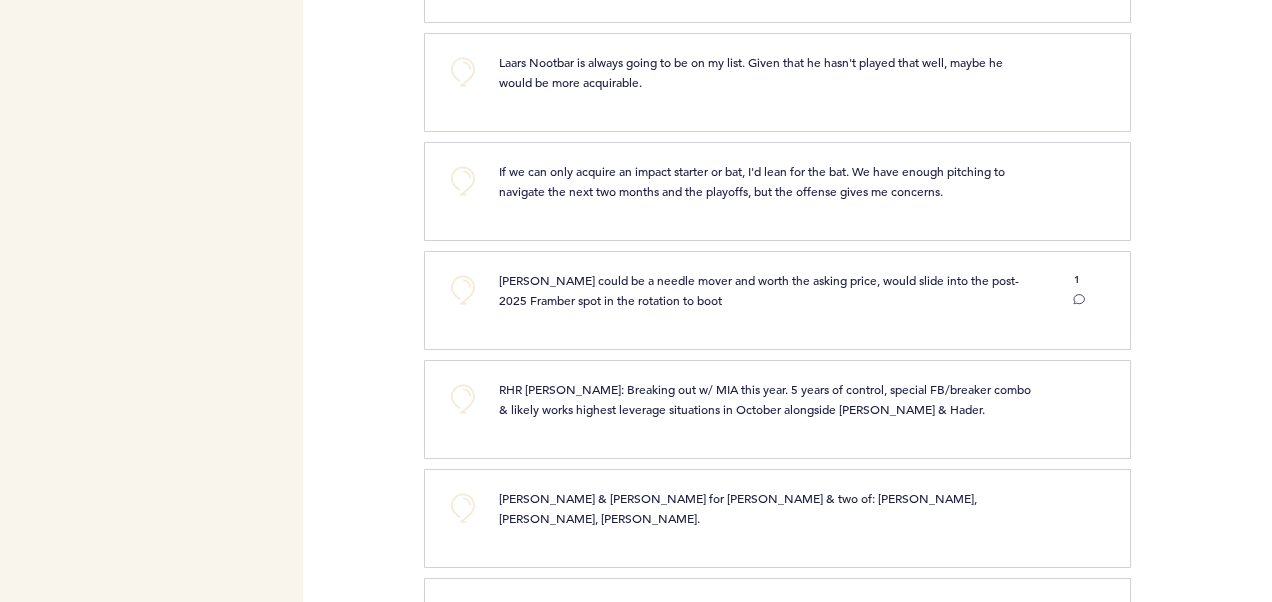click on "1" at bounding box center (1079, 290) 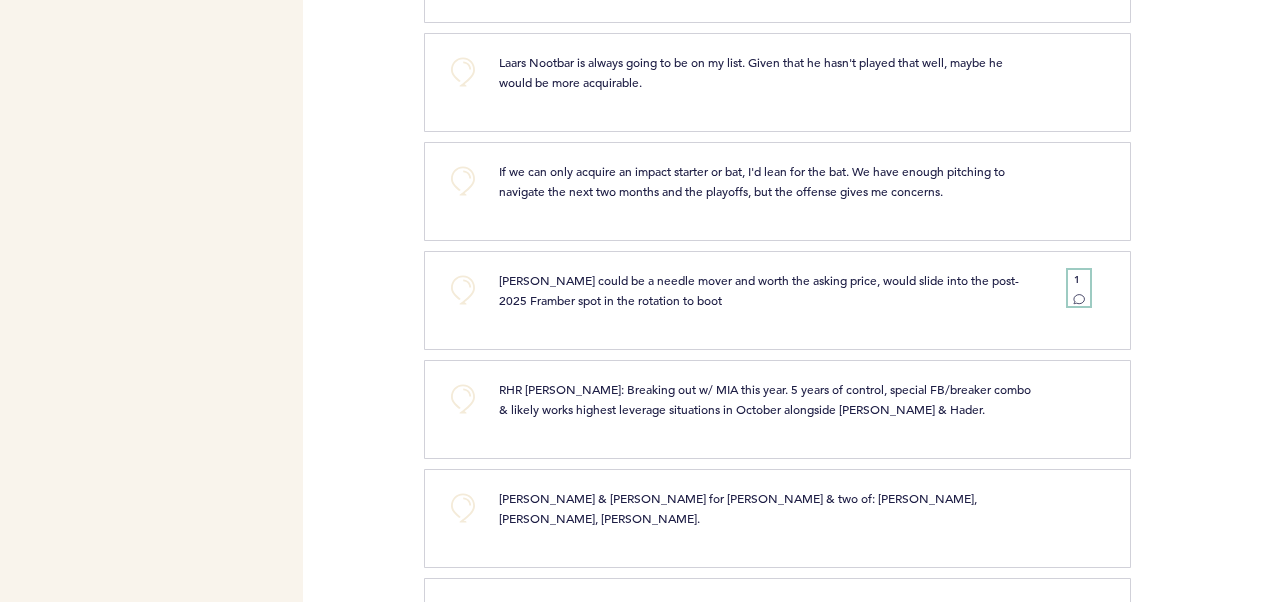 click on "1" at bounding box center (1079, 288) 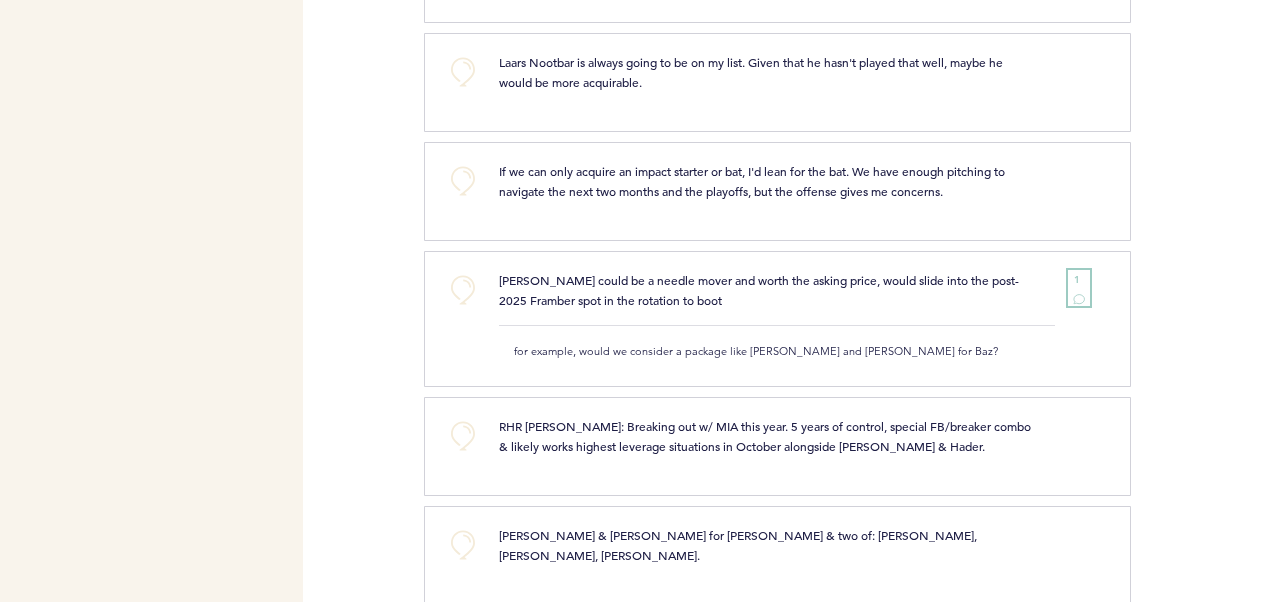 click on "1" at bounding box center (1079, 288) 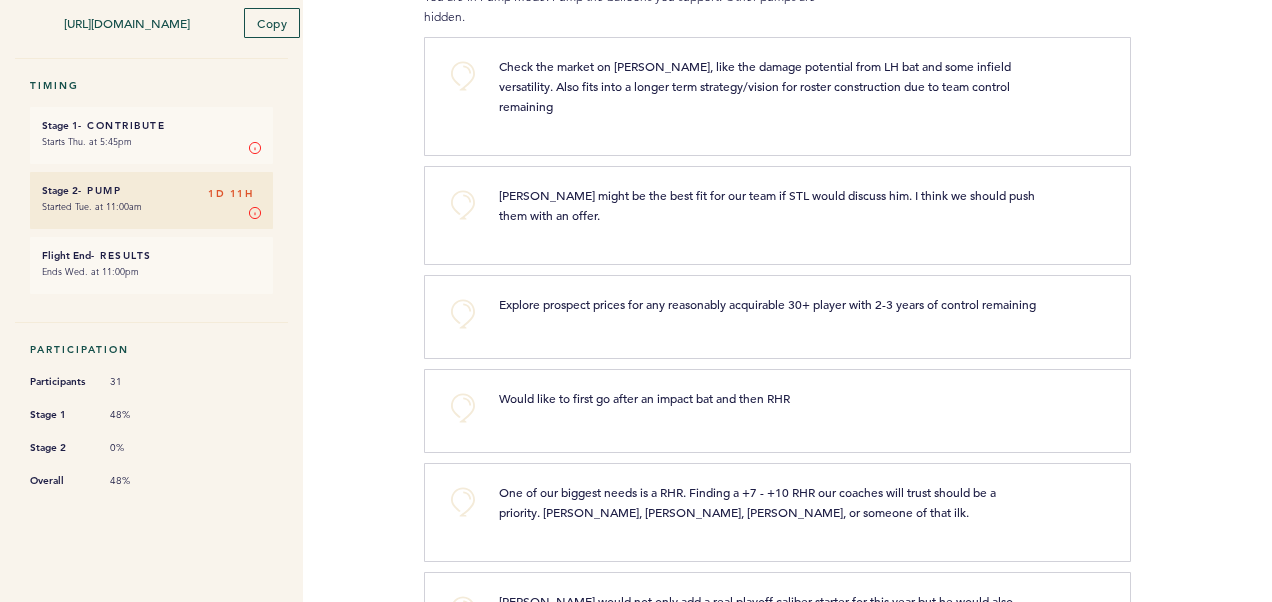 scroll, scrollTop: 200, scrollLeft: 0, axis: vertical 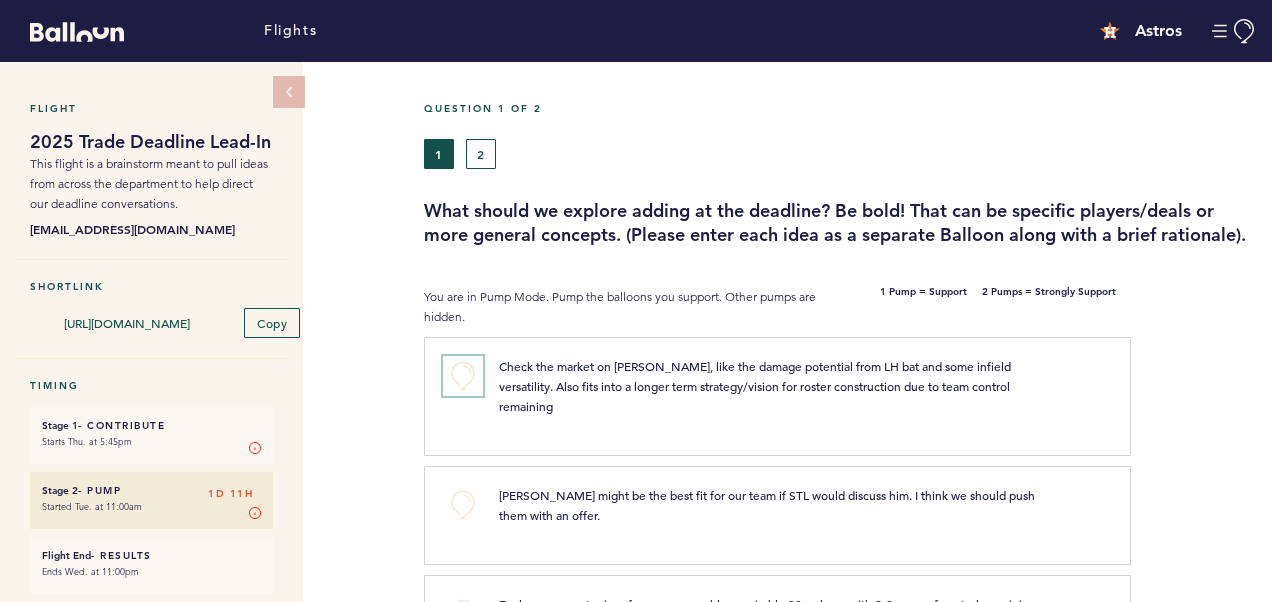 click on "+0" at bounding box center [463, 376] 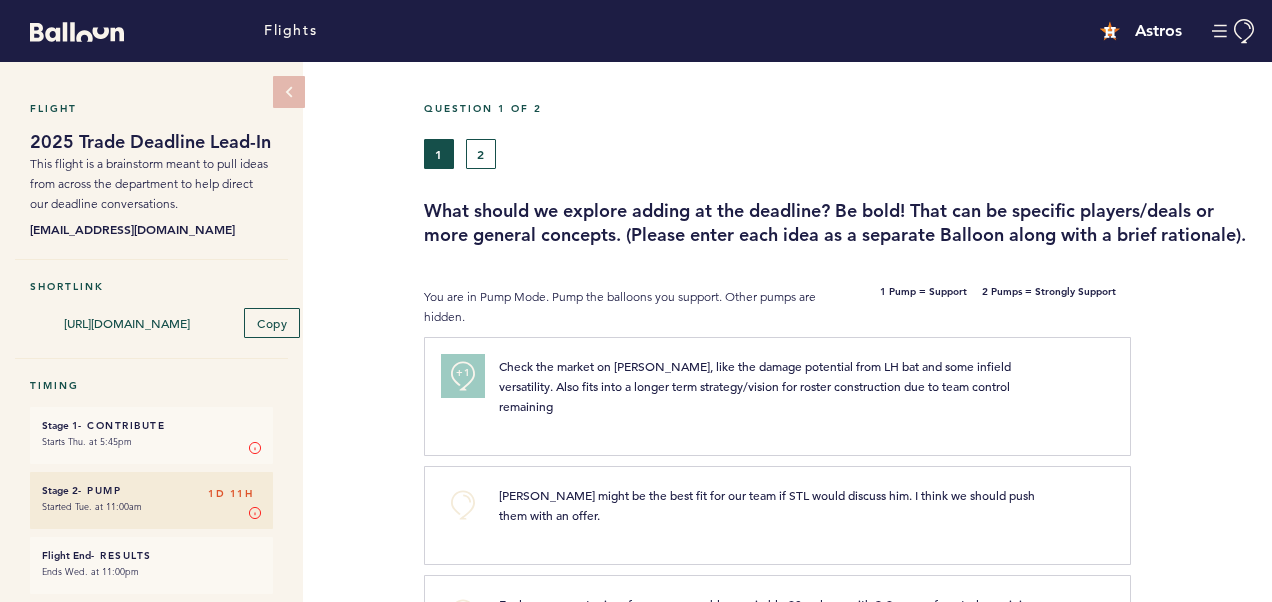 click on "+1" at bounding box center (463, 373) 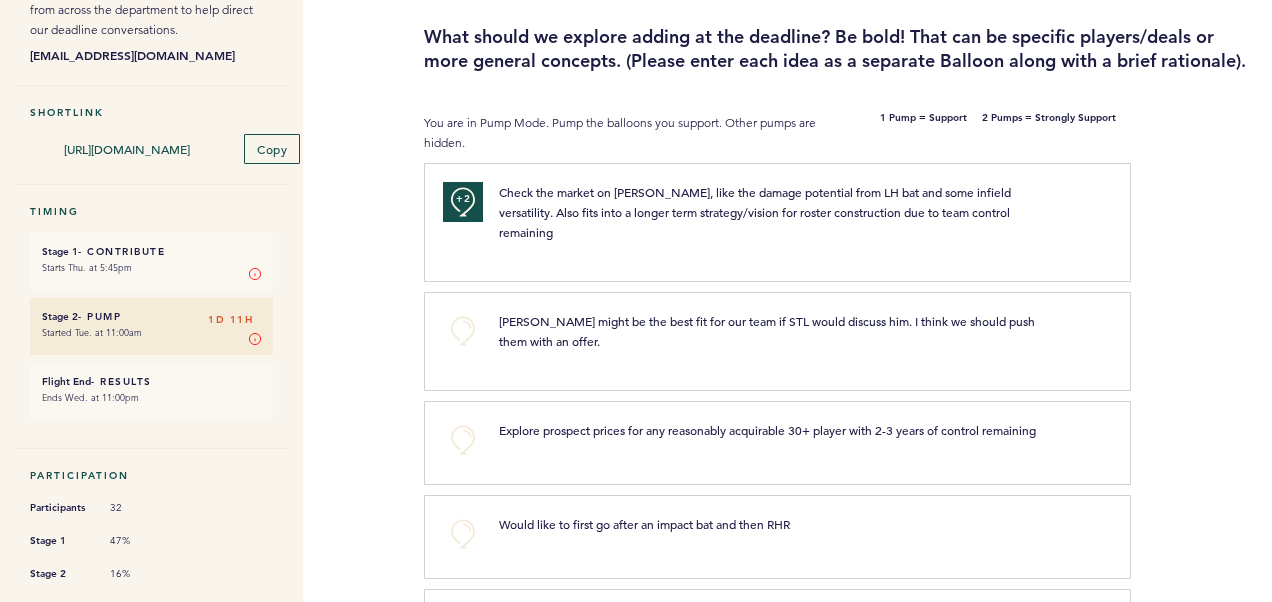 scroll, scrollTop: 200, scrollLeft: 0, axis: vertical 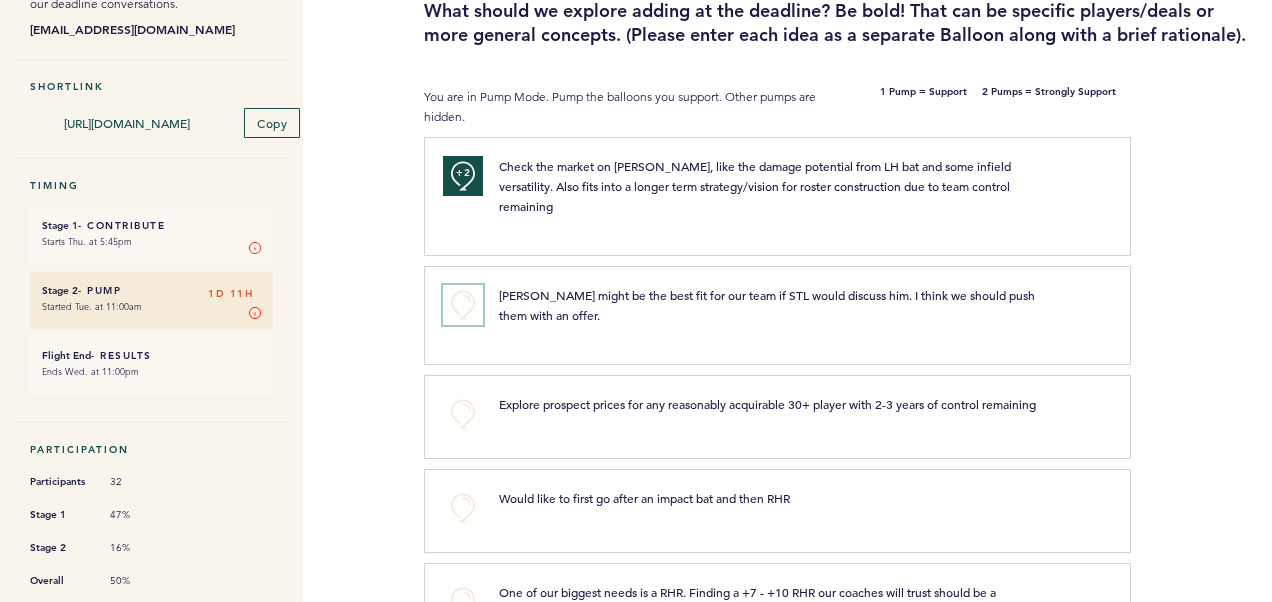 click on "+0" at bounding box center [463, 305] 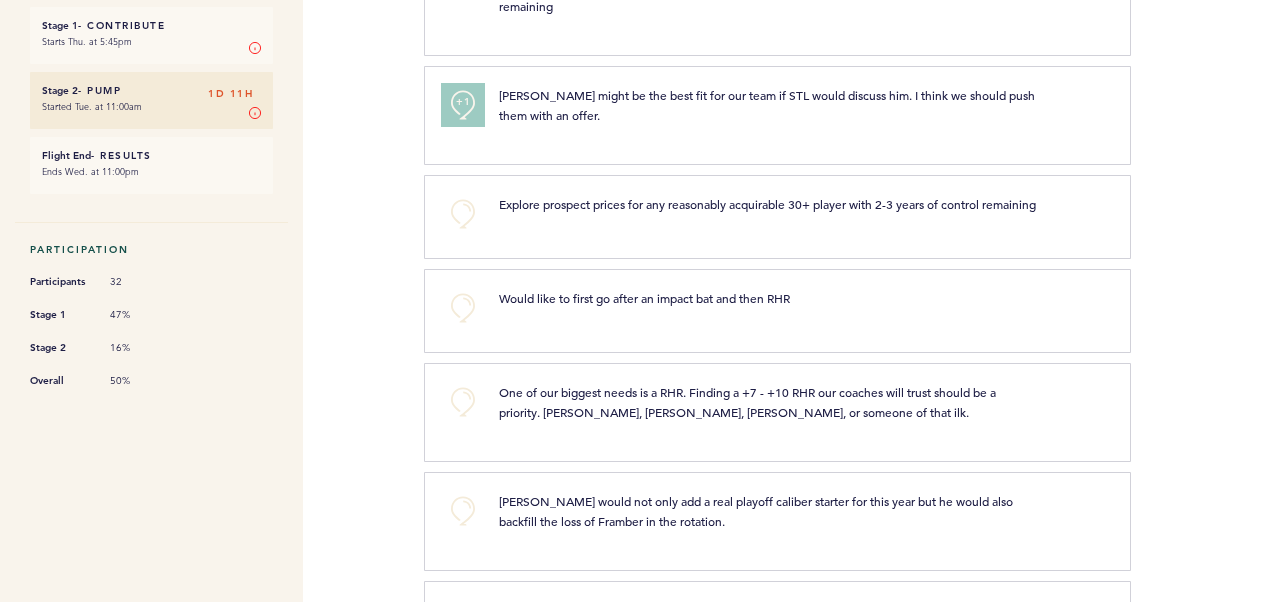 scroll, scrollTop: 500, scrollLeft: 0, axis: vertical 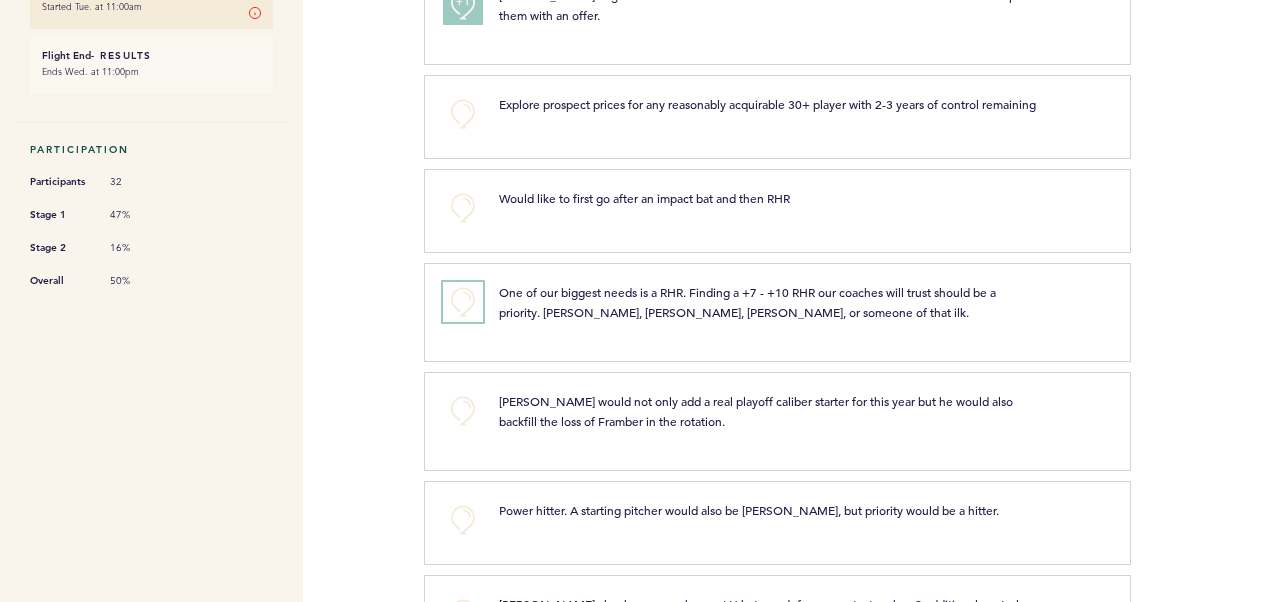 click on "+0" at bounding box center (463, 302) 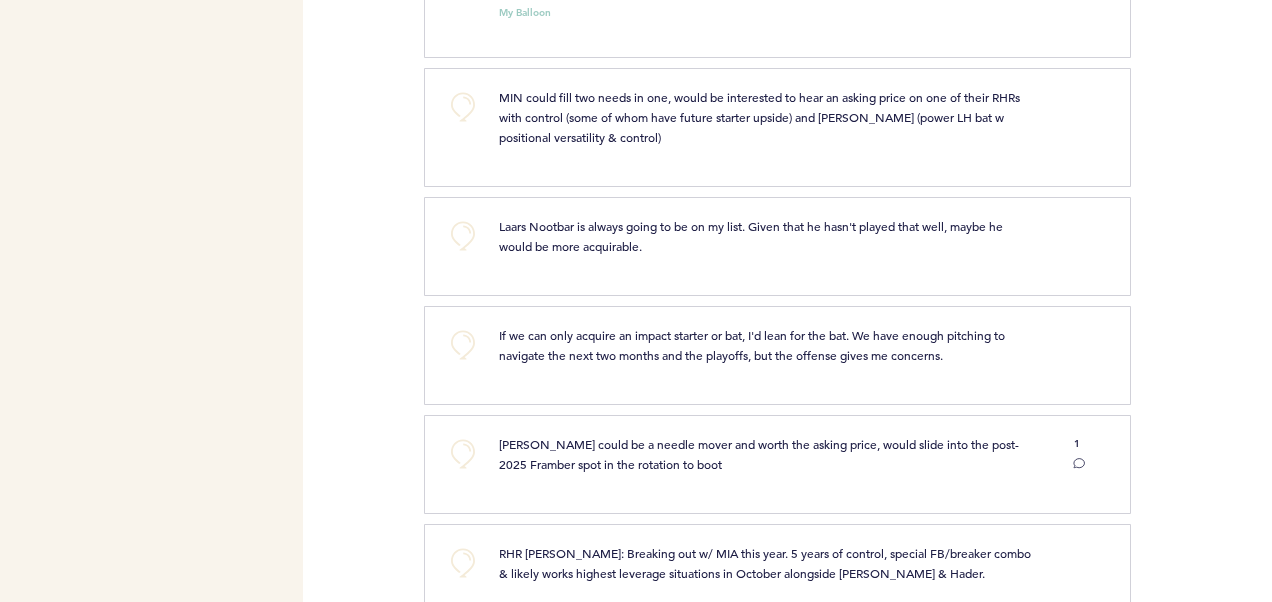 scroll, scrollTop: 1300, scrollLeft: 0, axis: vertical 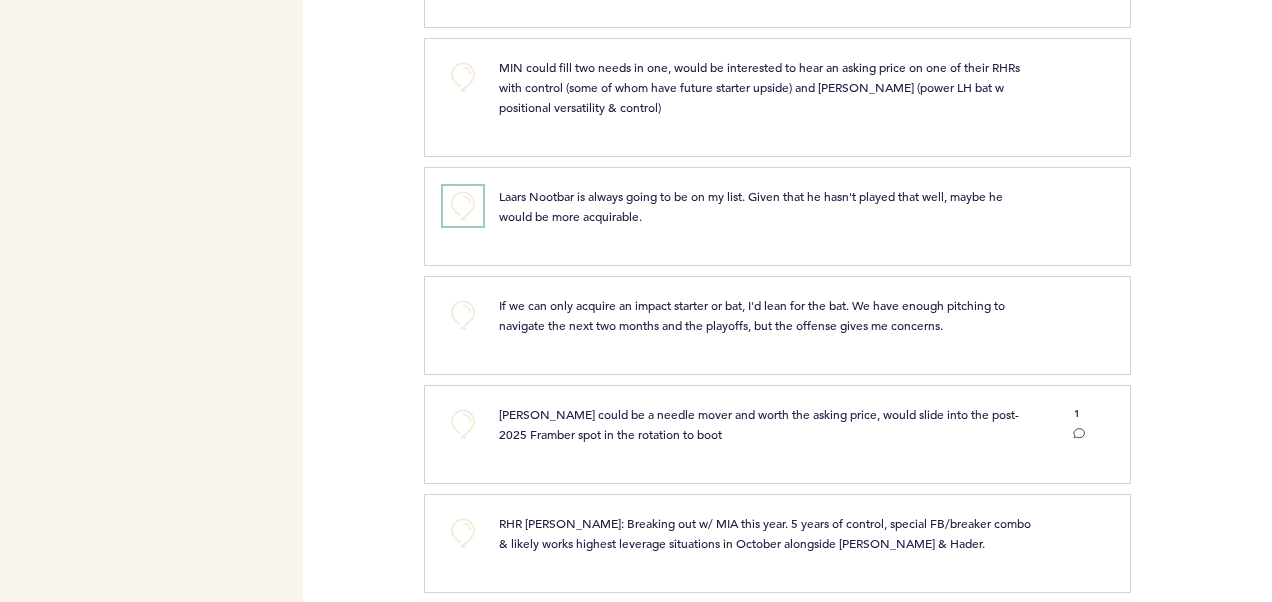 click on "+0" at bounding box center [463, 206] 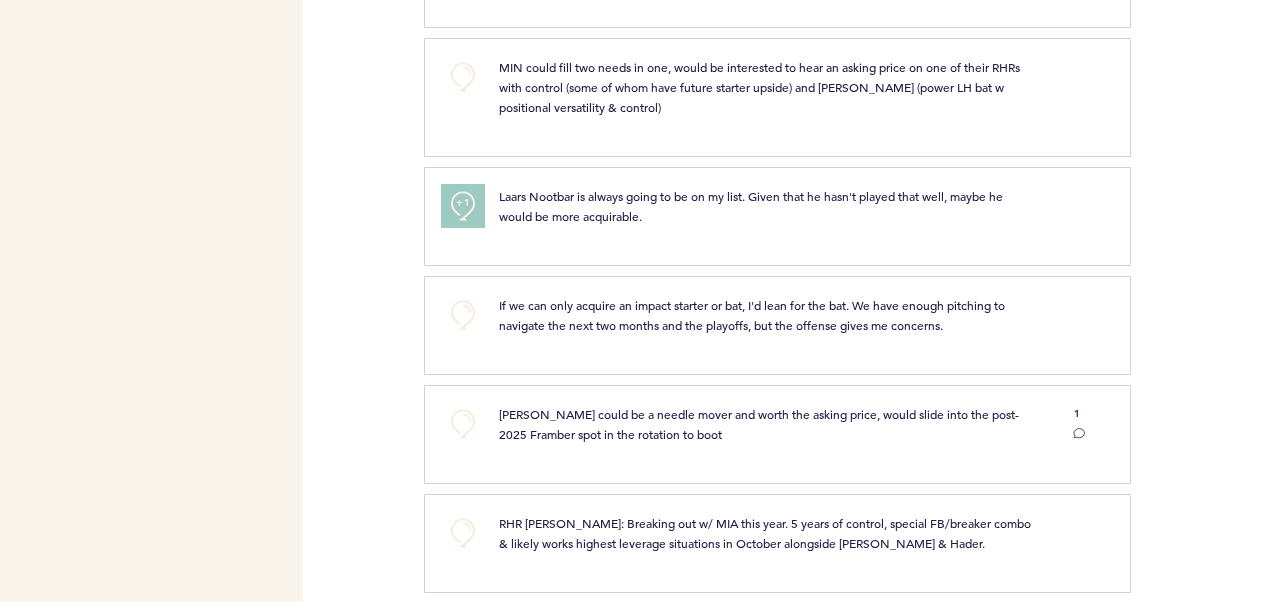 click on "+1" at bounding box center (463, 206) 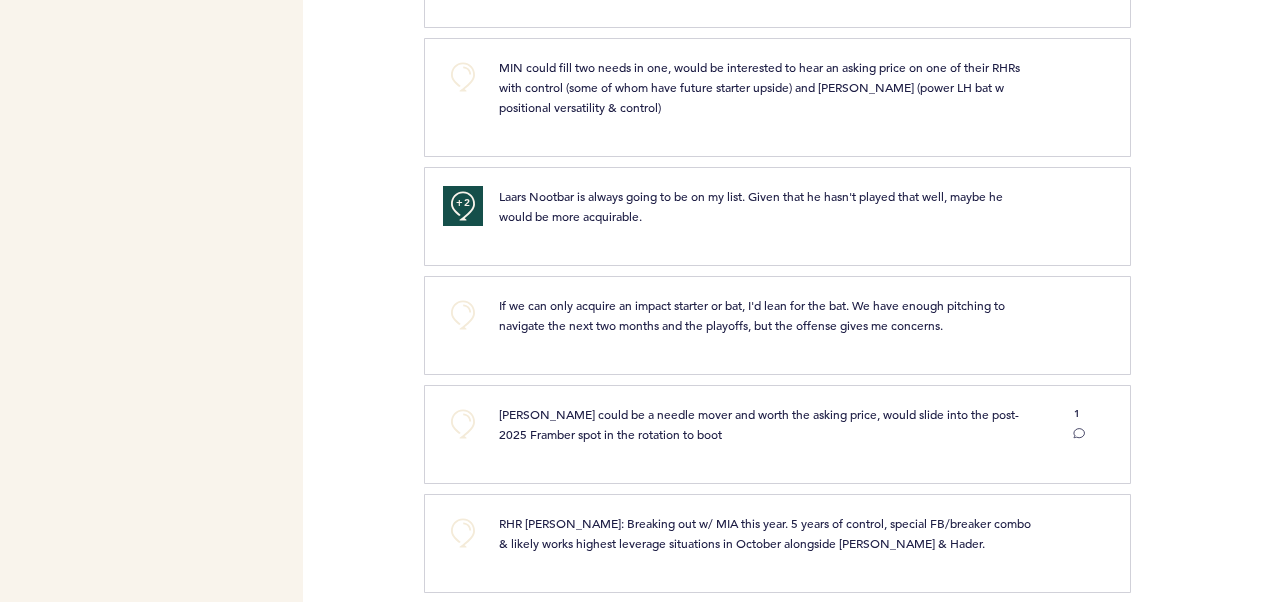scroll, scrollTop: 1400, scrollLeft: 0, axis: vertical 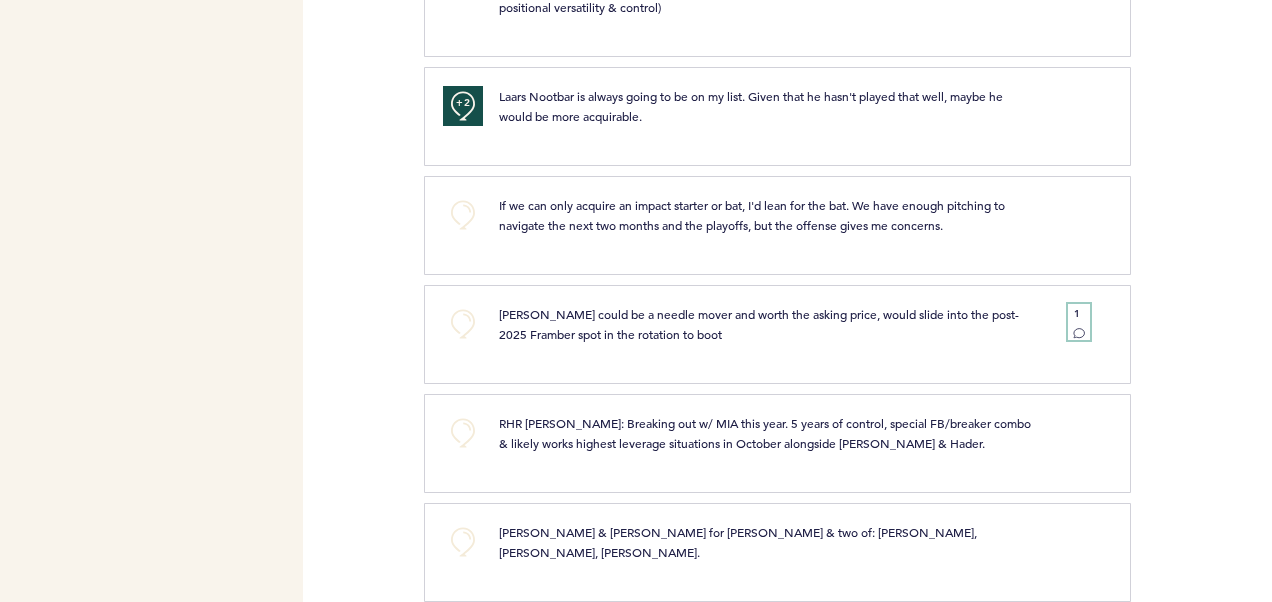click 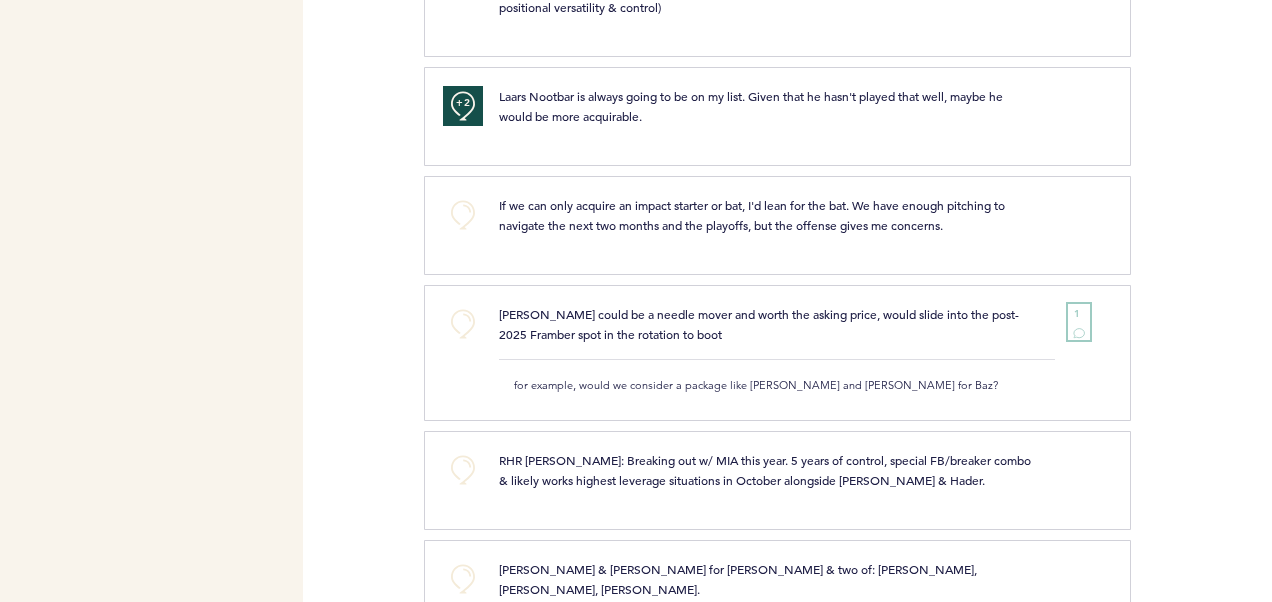 click 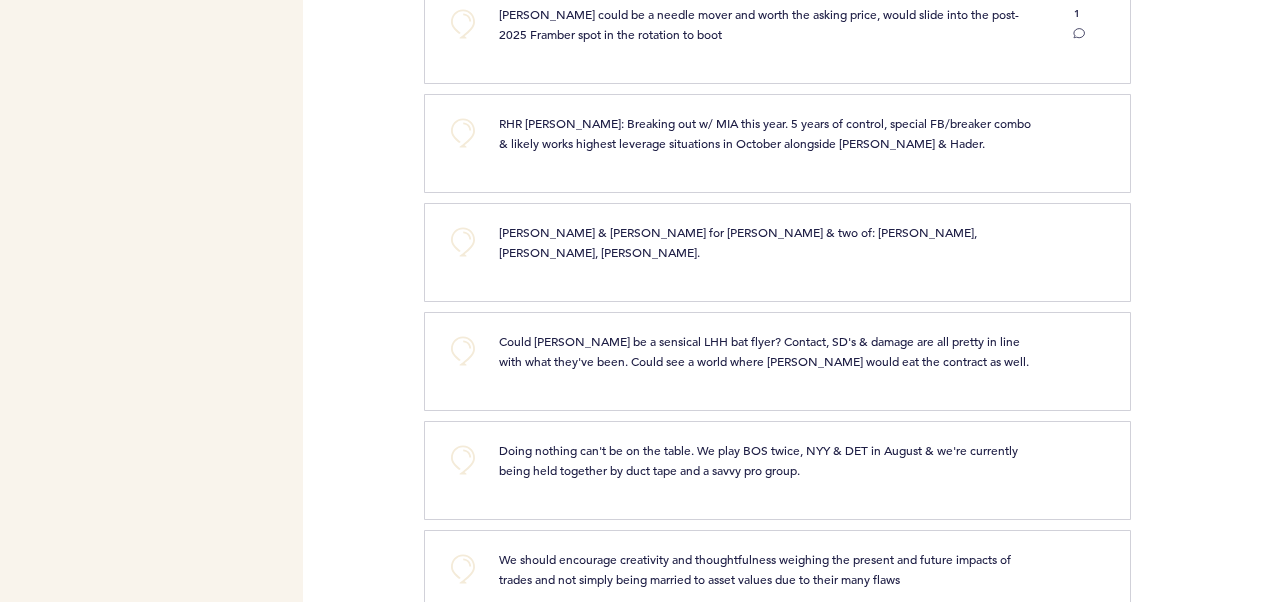 scroll, scrollTop: 1800, scrollLeft: 0, axis: vertical 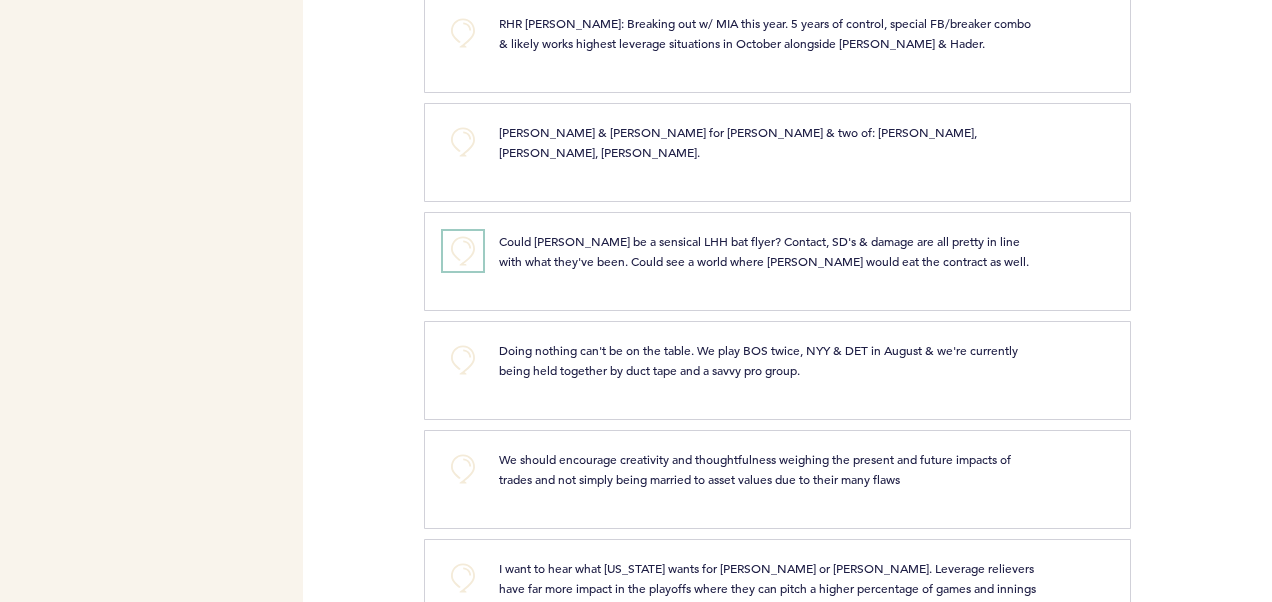 click on "+0" at bounding box center (463, 251) 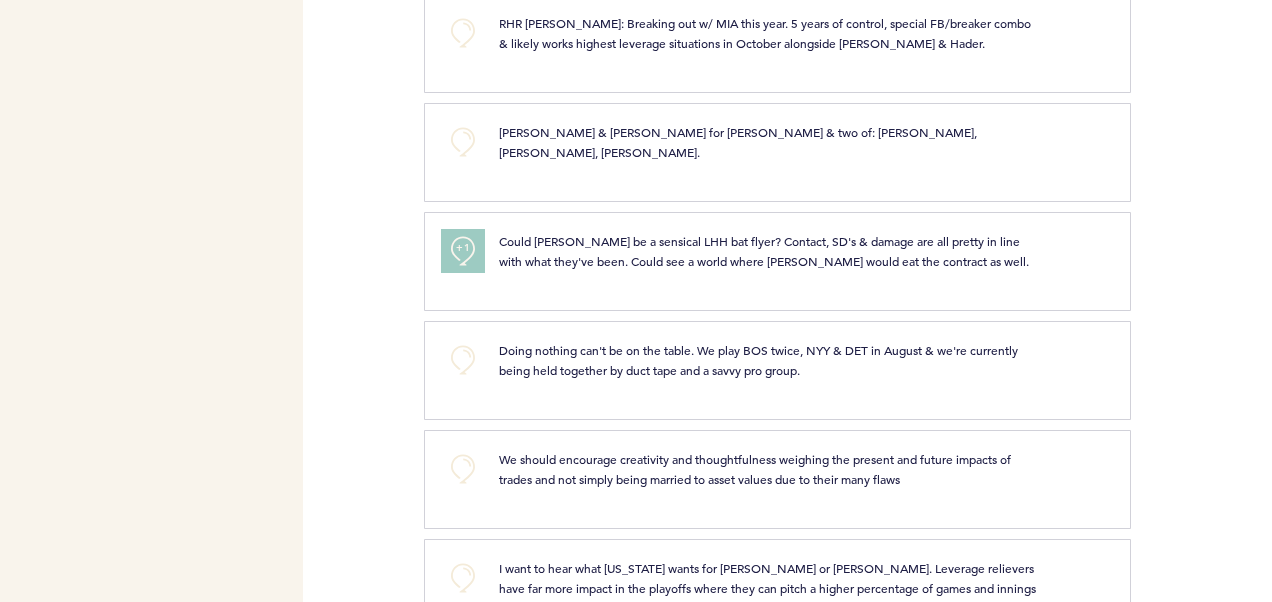 click on "+1" at bounding box center [463, 248] 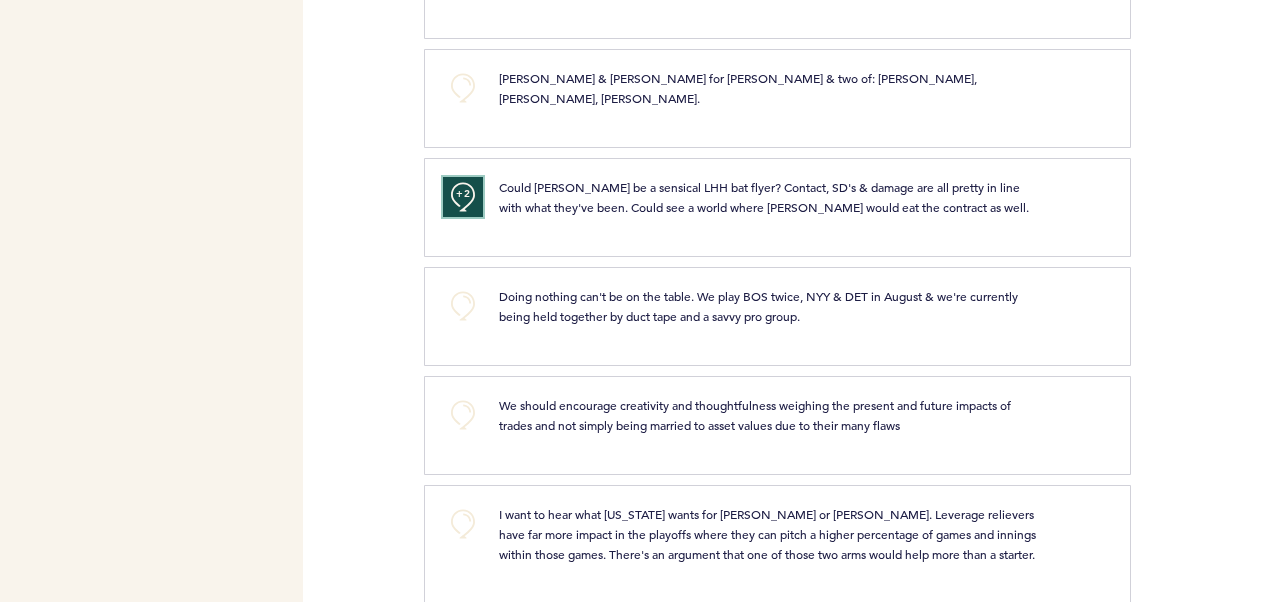 scroll, scrollTop: 1900, scrollLeft: 0, axis: vertical 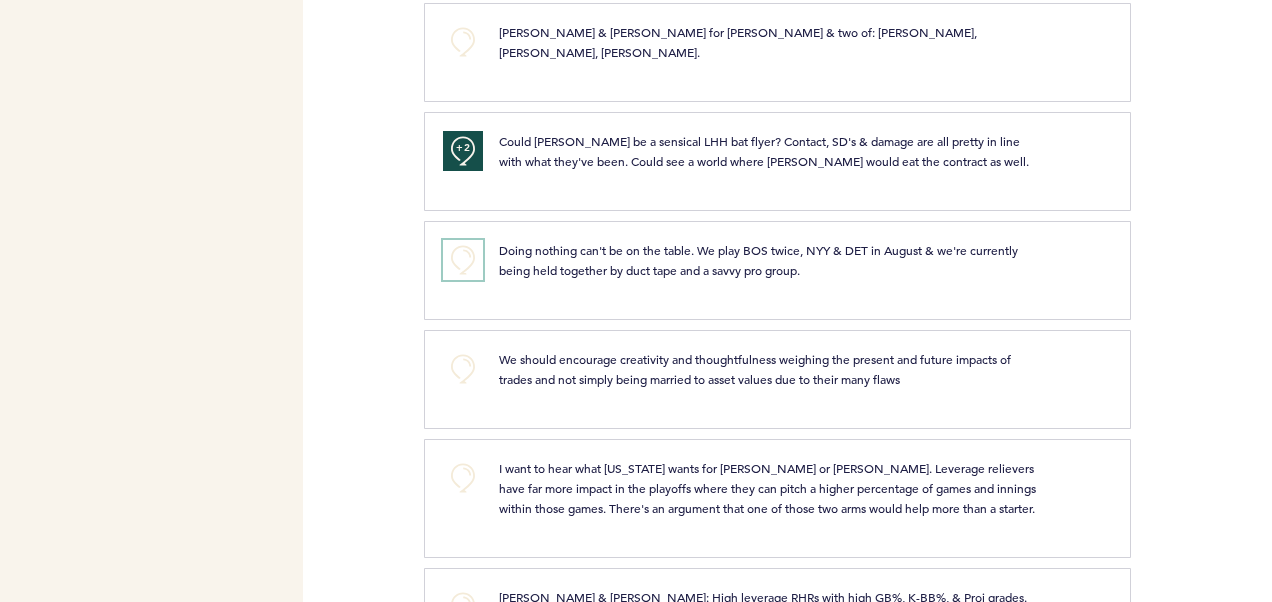 click on "+0" at bounding box center [463, 260] 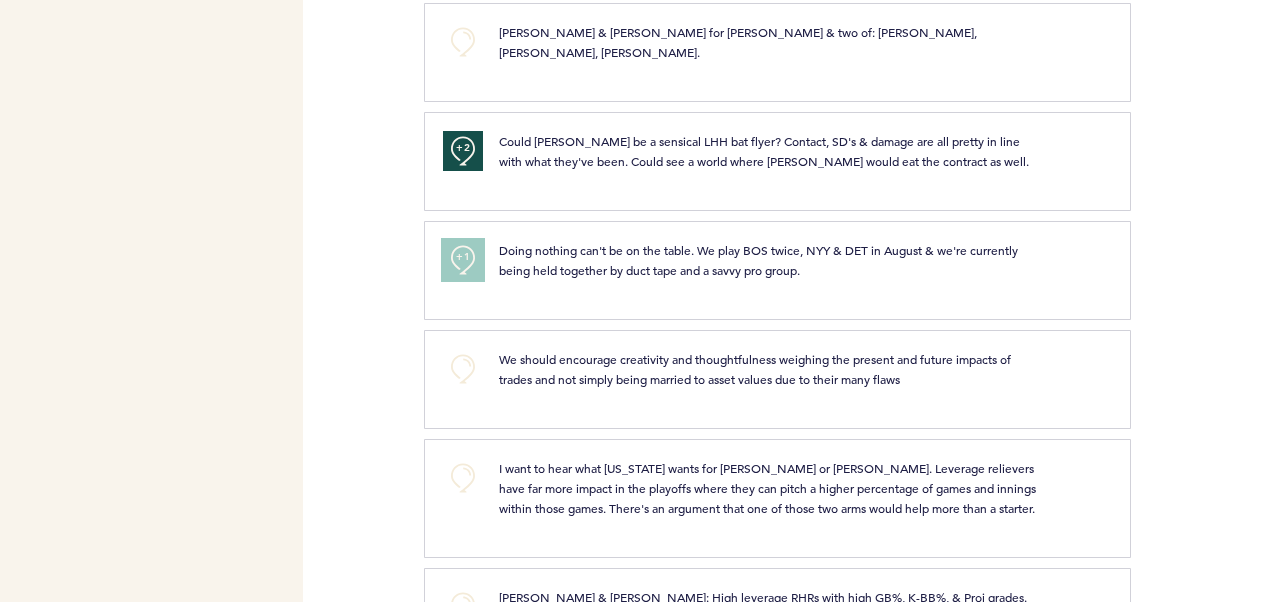 click on "+1" at bounding box center [463, 257] 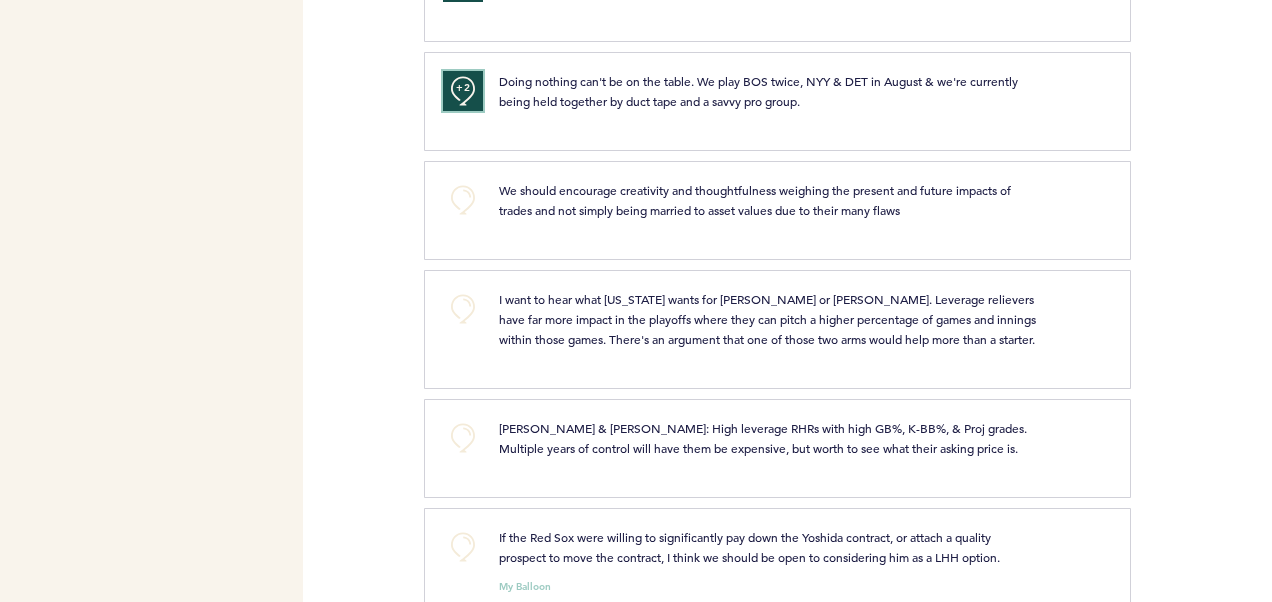 scroll, scrollTop: 2100, scrollLeft: 0, axis: vertical 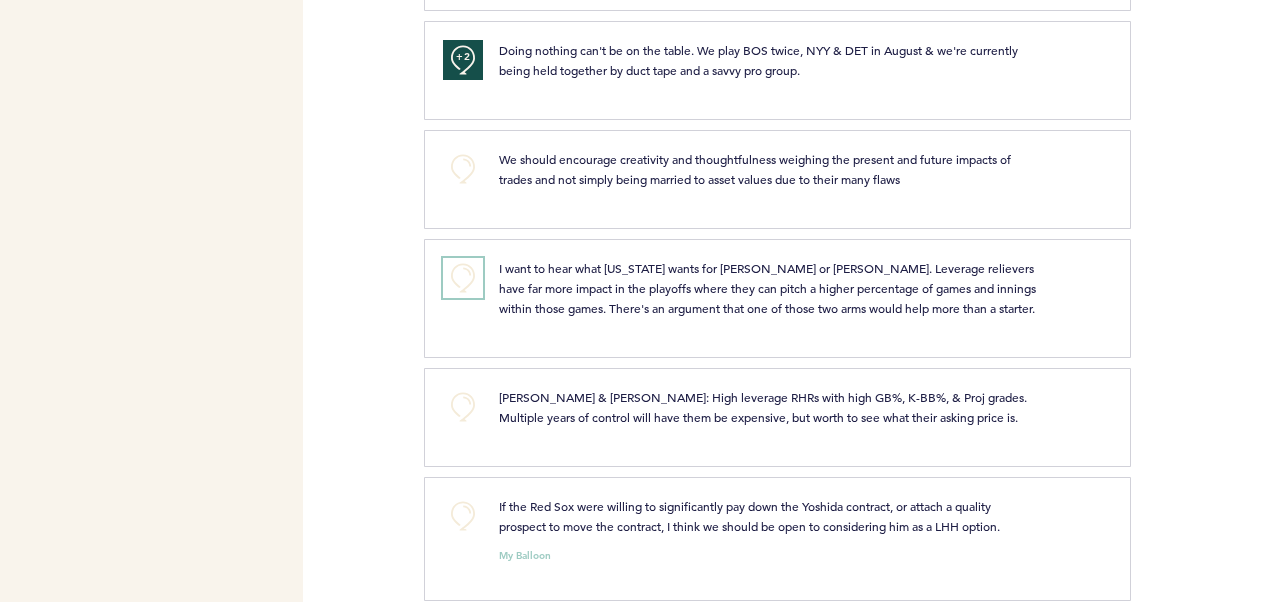 click on "+0" at bounding box center (463, 278) 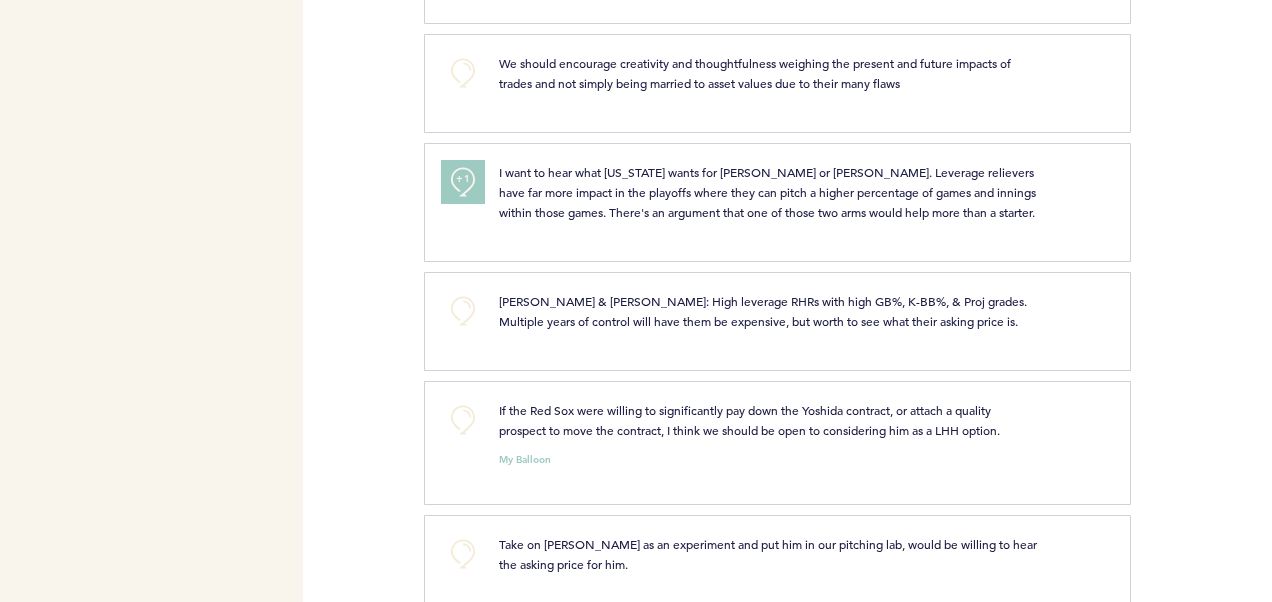 scroll, scrollTop: 2300, scrollLeft: 0, axis: vertical 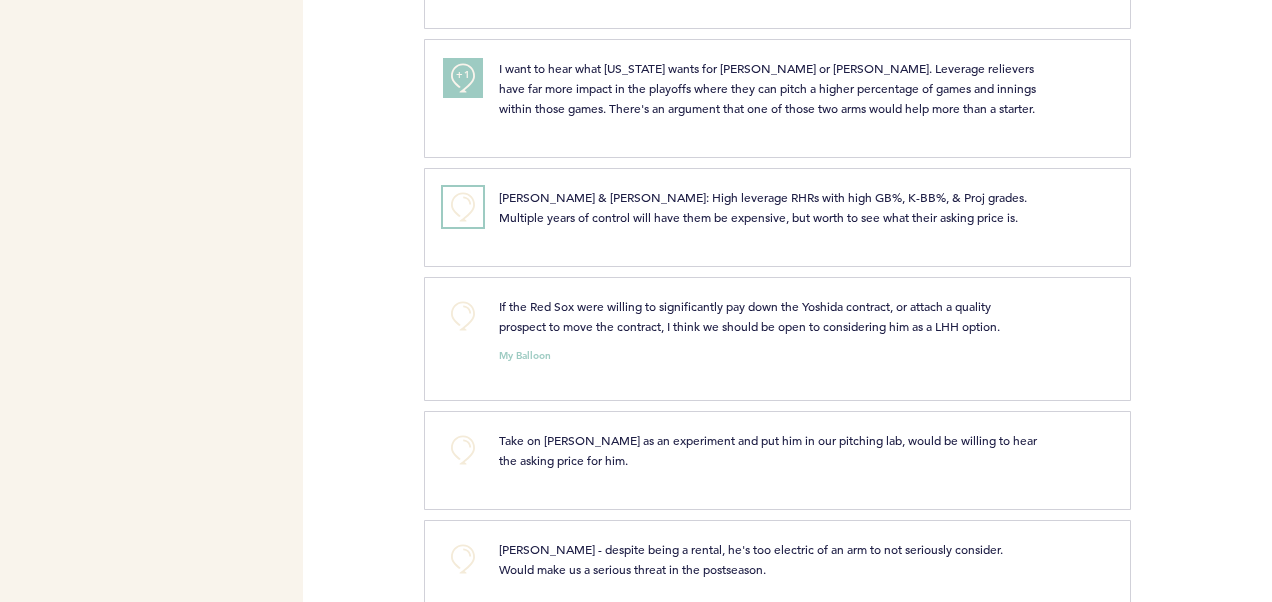 click on "+0" at bounding box center (463, 207) 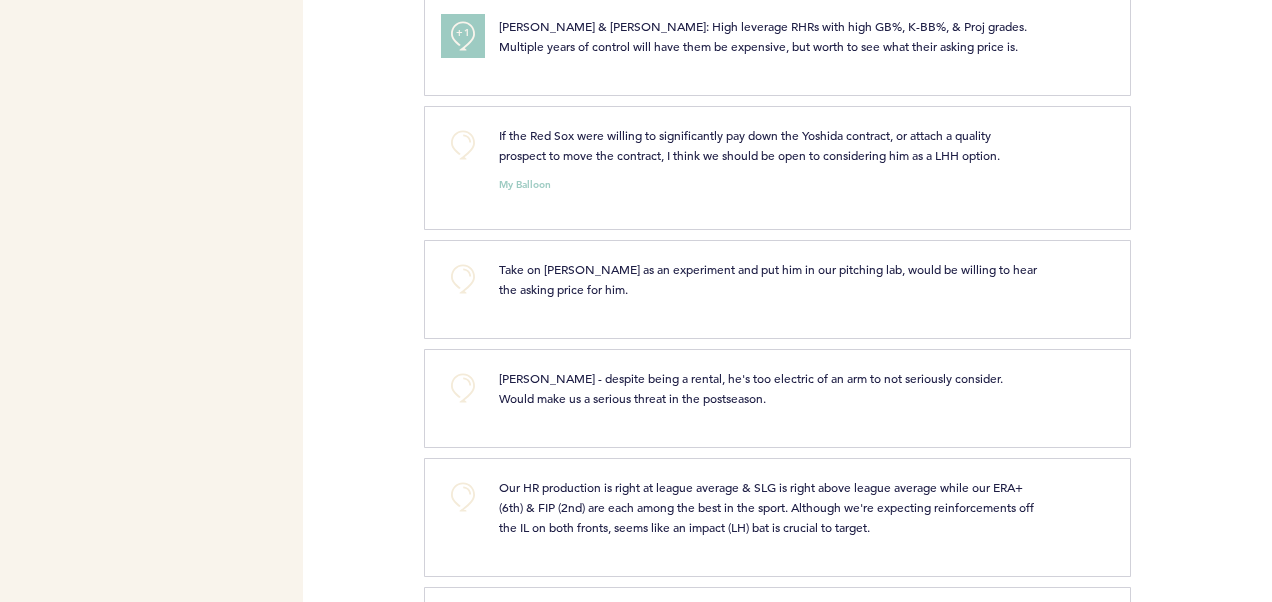 scroll, scrollTop: 2500, scrollLeft: 0, axis: vertical 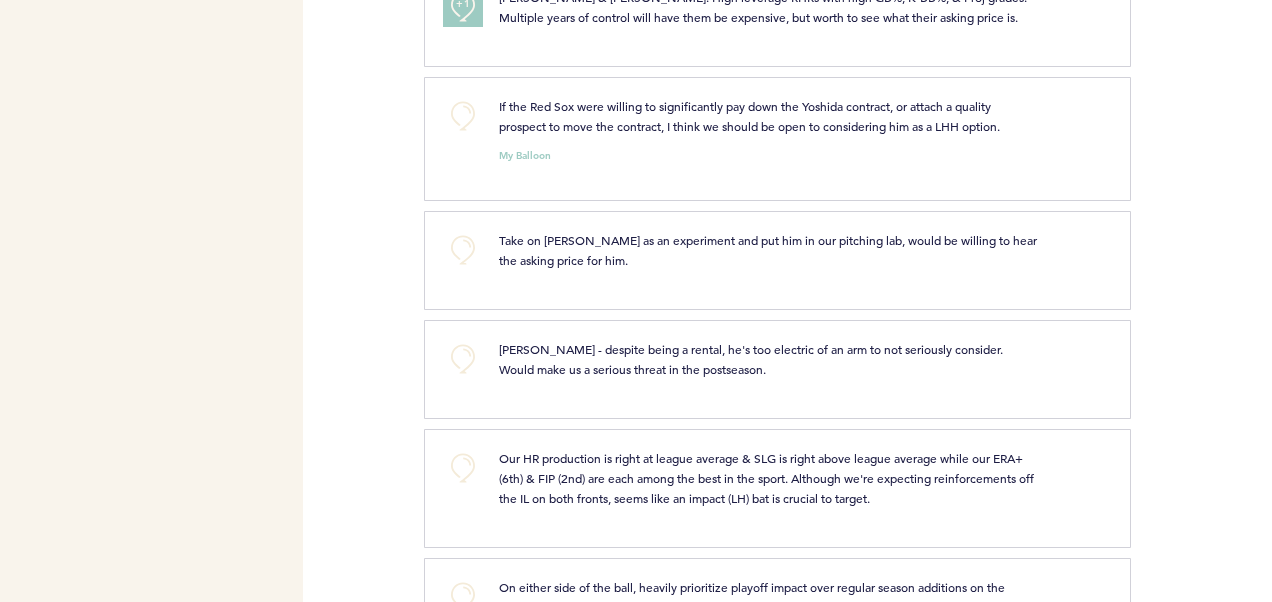click on "Take on [PERSON_NAME] as an experiment and put him in our pitching lab, would be willing to hear the asking price for him." at bounding box center [768, 250] 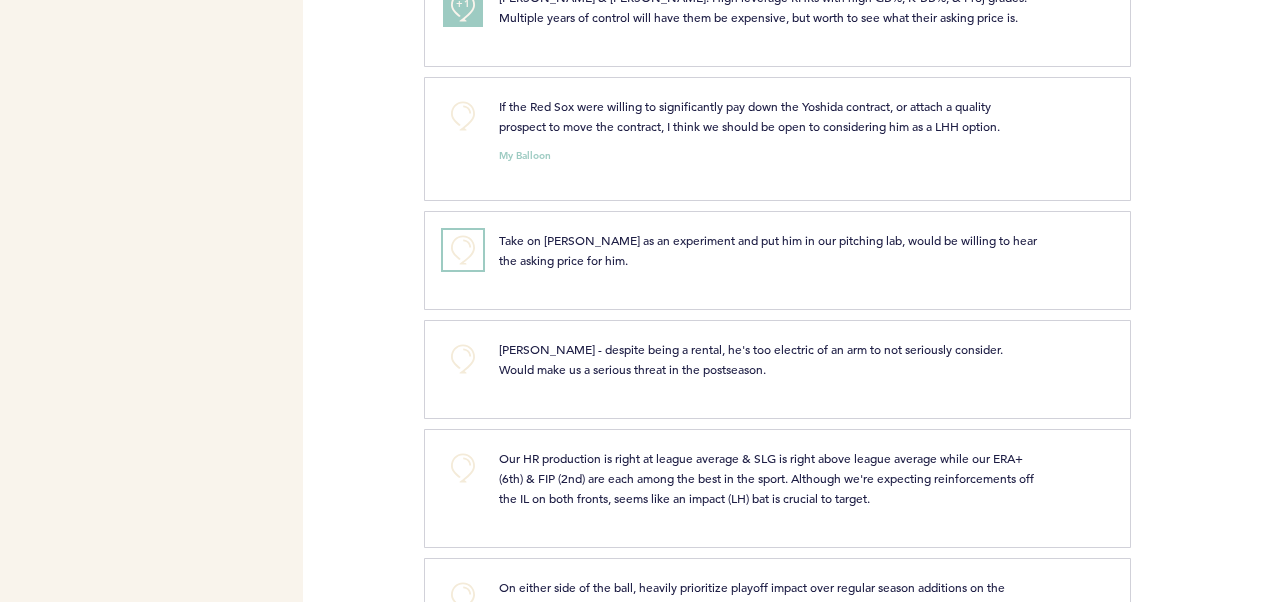 click on "+0" at bounding box center [463, 250] 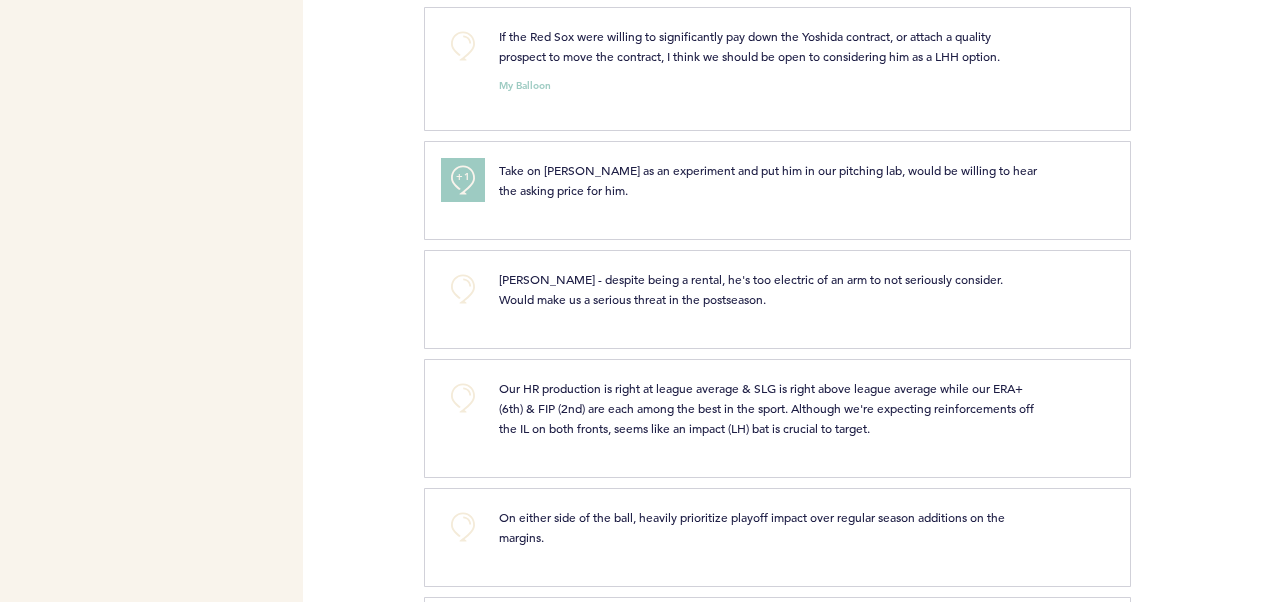 scroll, scrollTop: 2600, scrollLeft: 0, axis: vertical 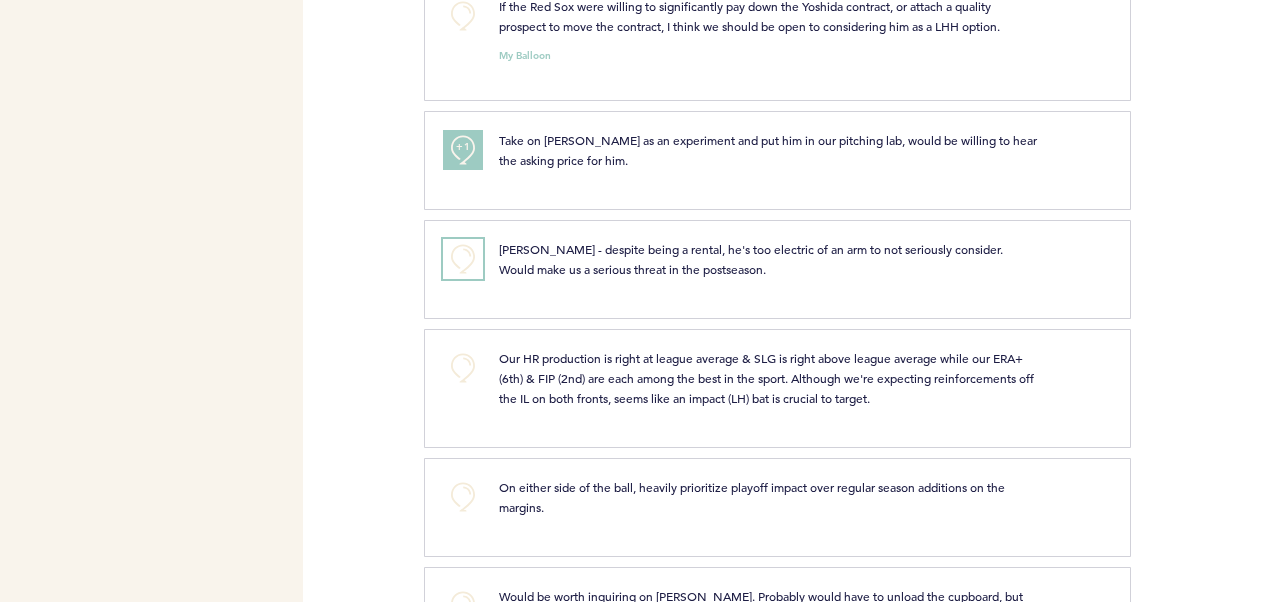 click on "+0" at bounding box center [463, 259] 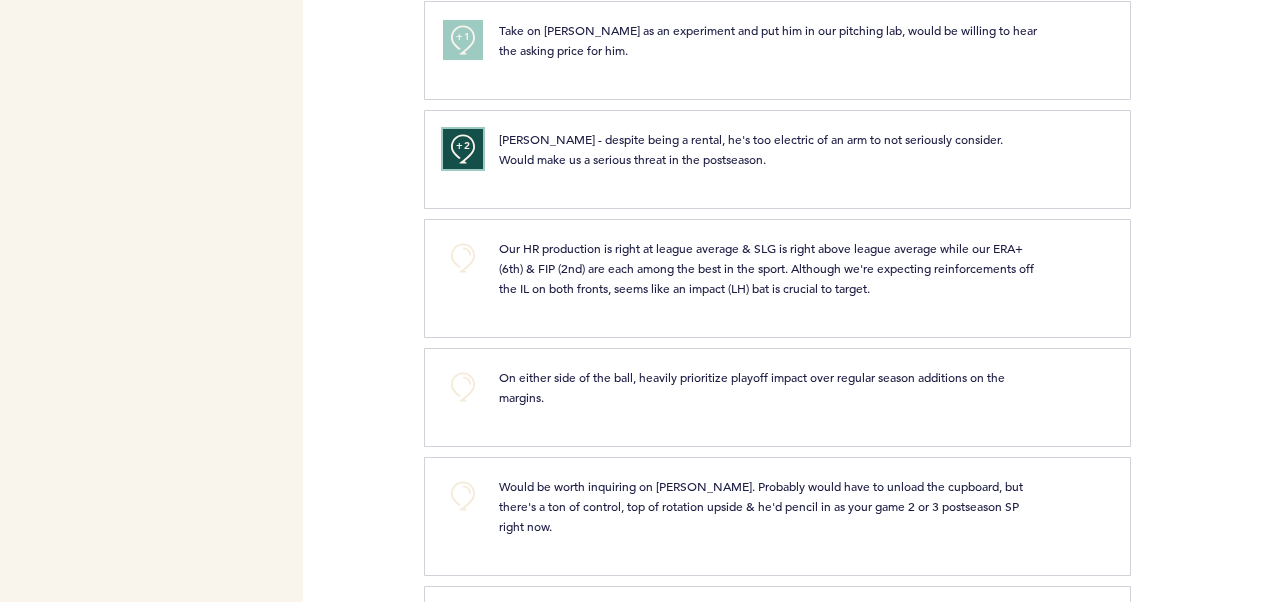 scroll, scrollTop: 2800, scrollLeft: 0, axis: vertical 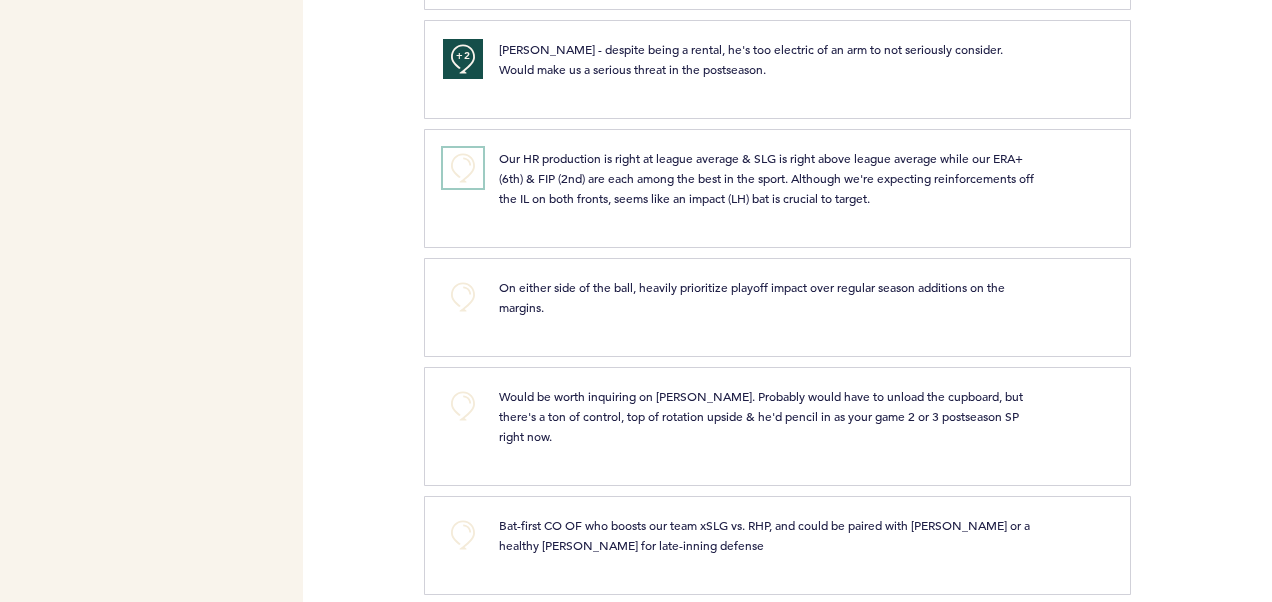 click on "+0" at bounding box center (463, 168) 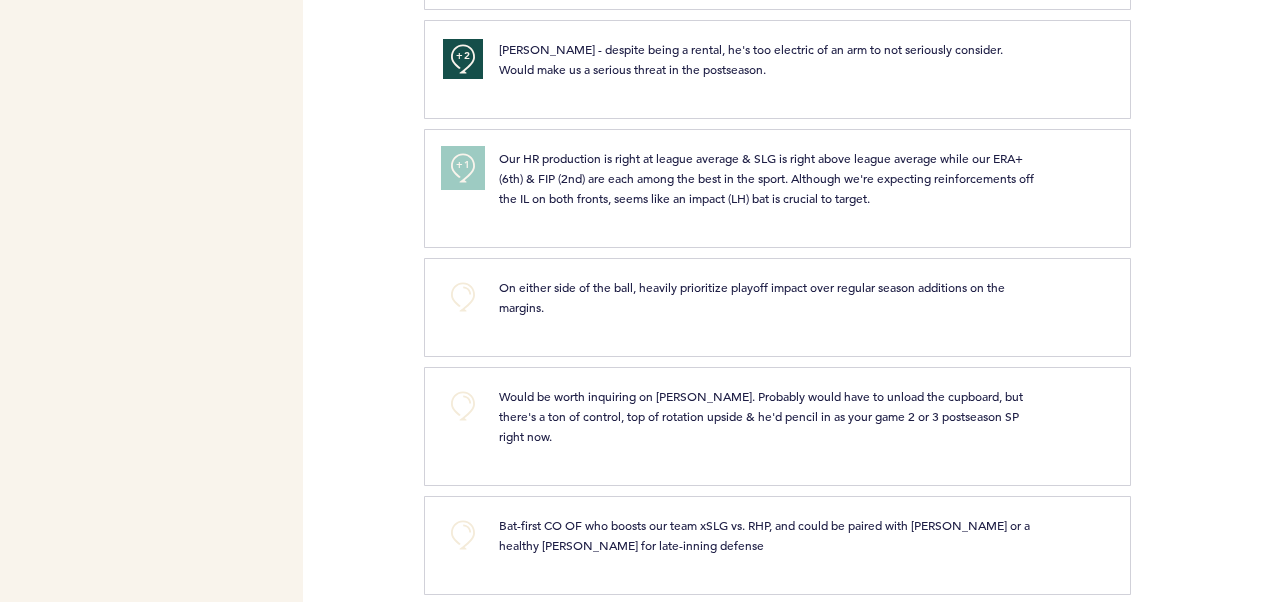 click on "+1" at bounding box center [463, 168] 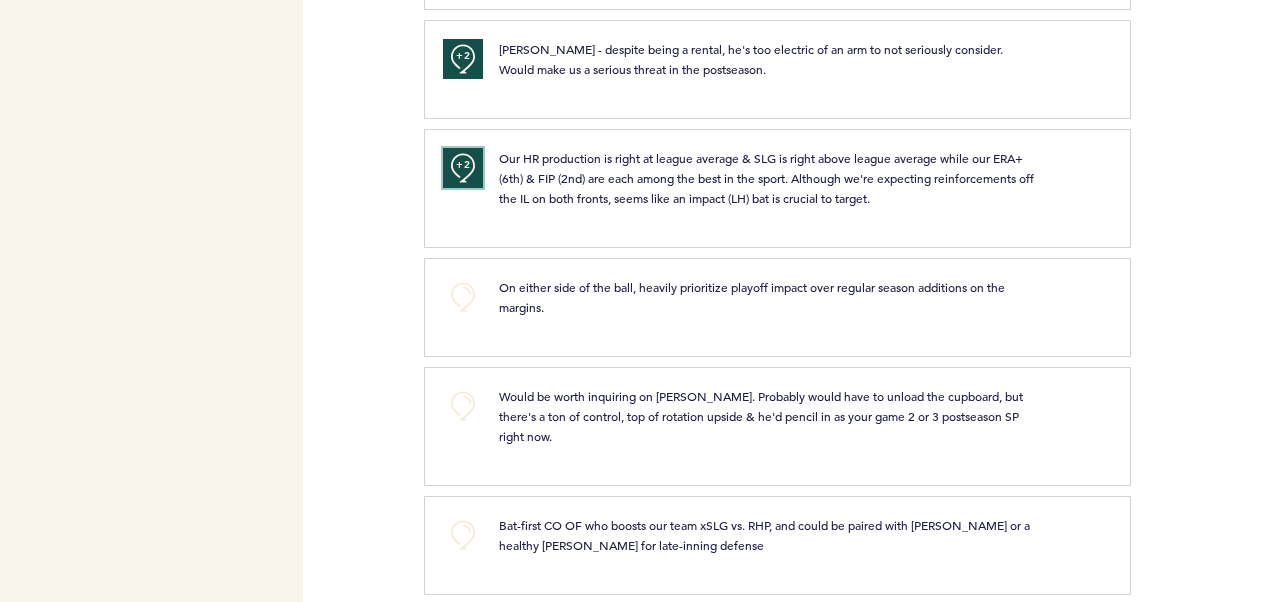 click on "+2" at bounding box center (463, 168) 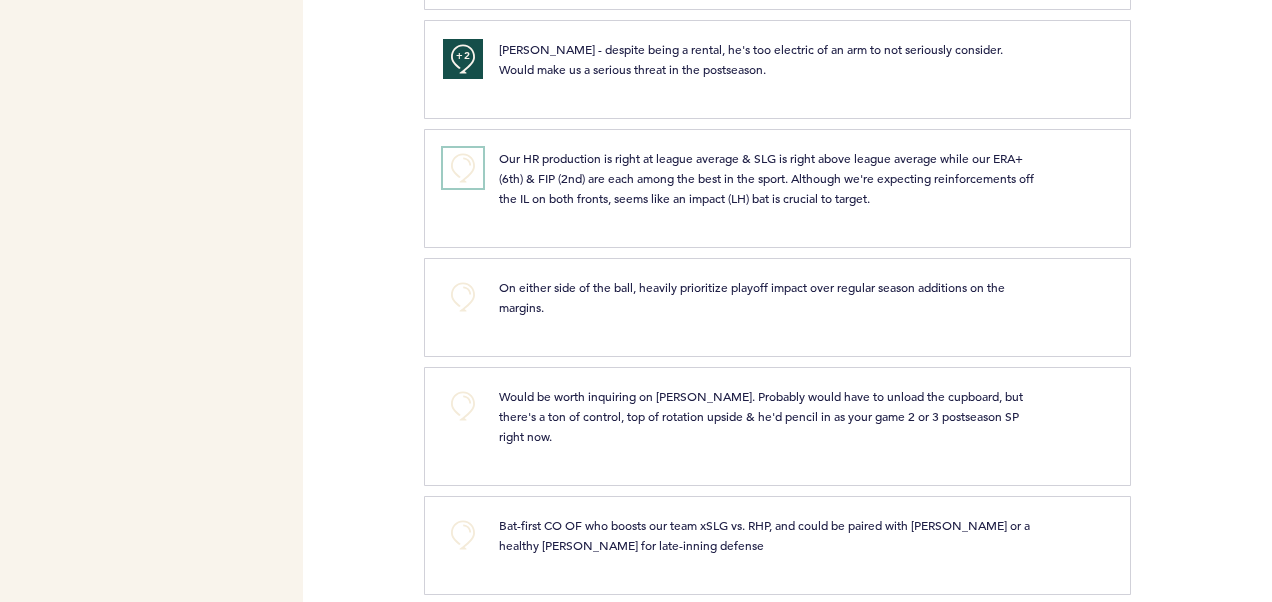click on "+0" at bounding box center (463, 168) 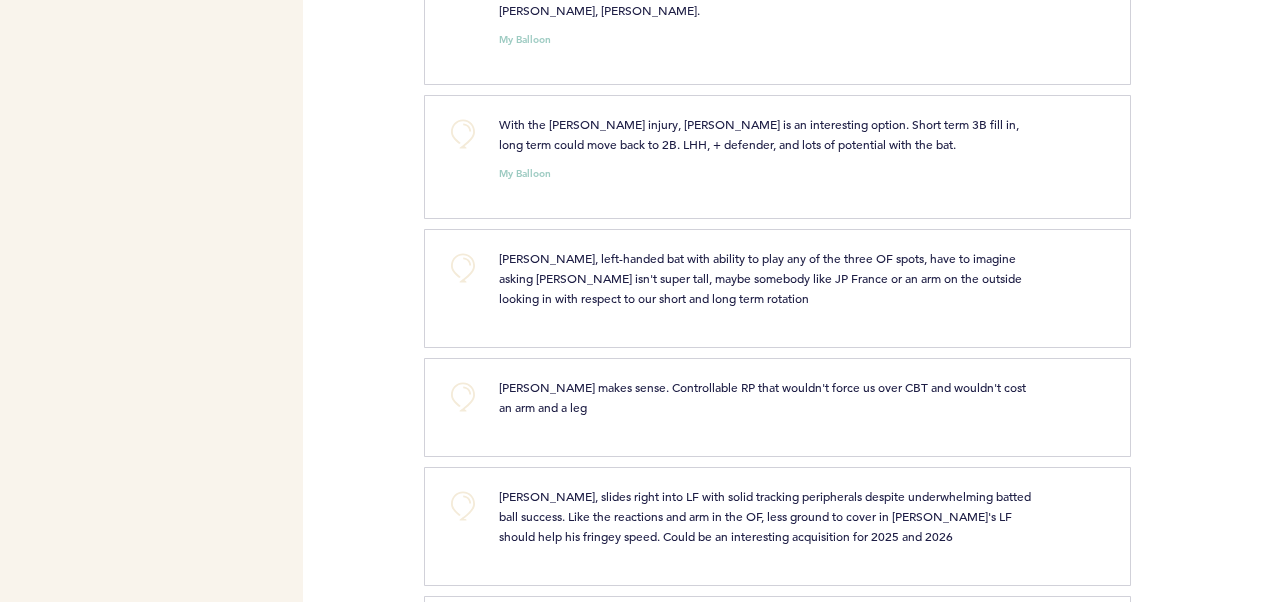 scroll, scrollTop: 3600, scrollLeft: 0, axis: vertical 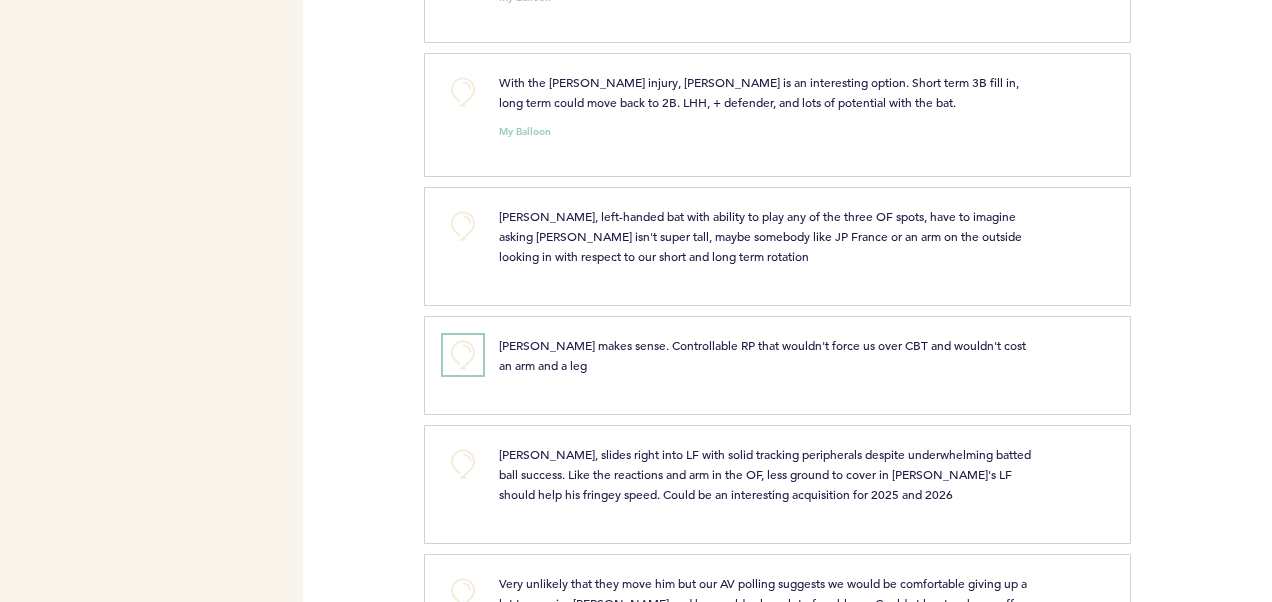 click on "+0" at bounding box center (463, 355) 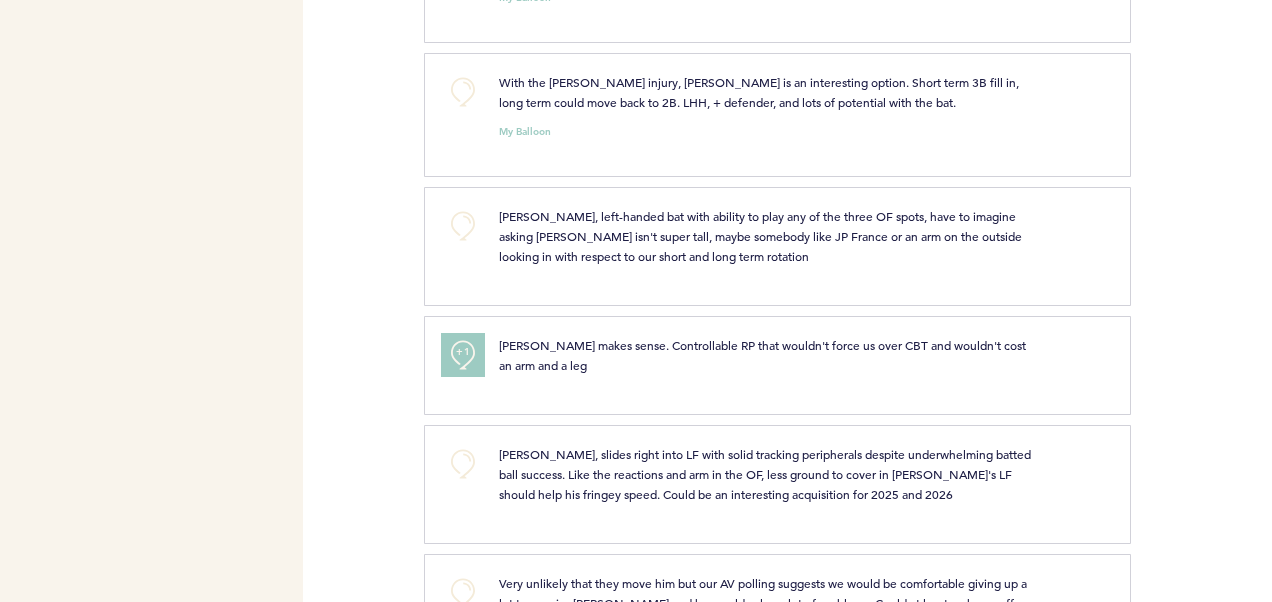 click on "+1" at bounding box center [463, 355] 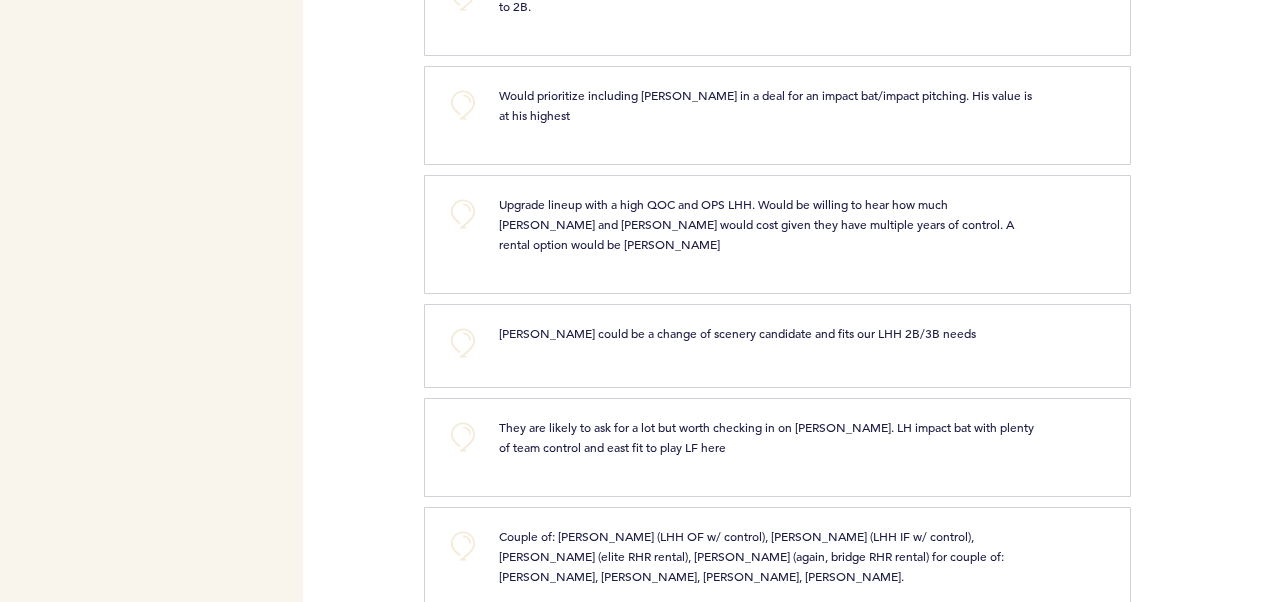 scroll, scrollTop: 4300, scrollLeft: 0, axis: vertical 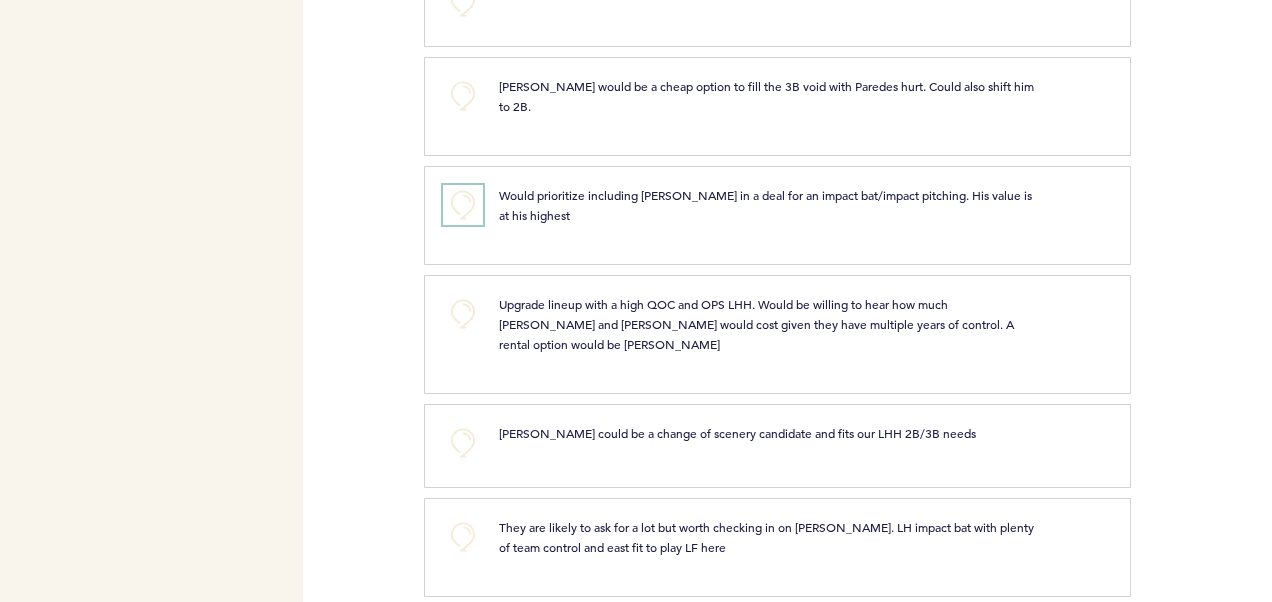 click on "+0" at bounding box center (463, 205) 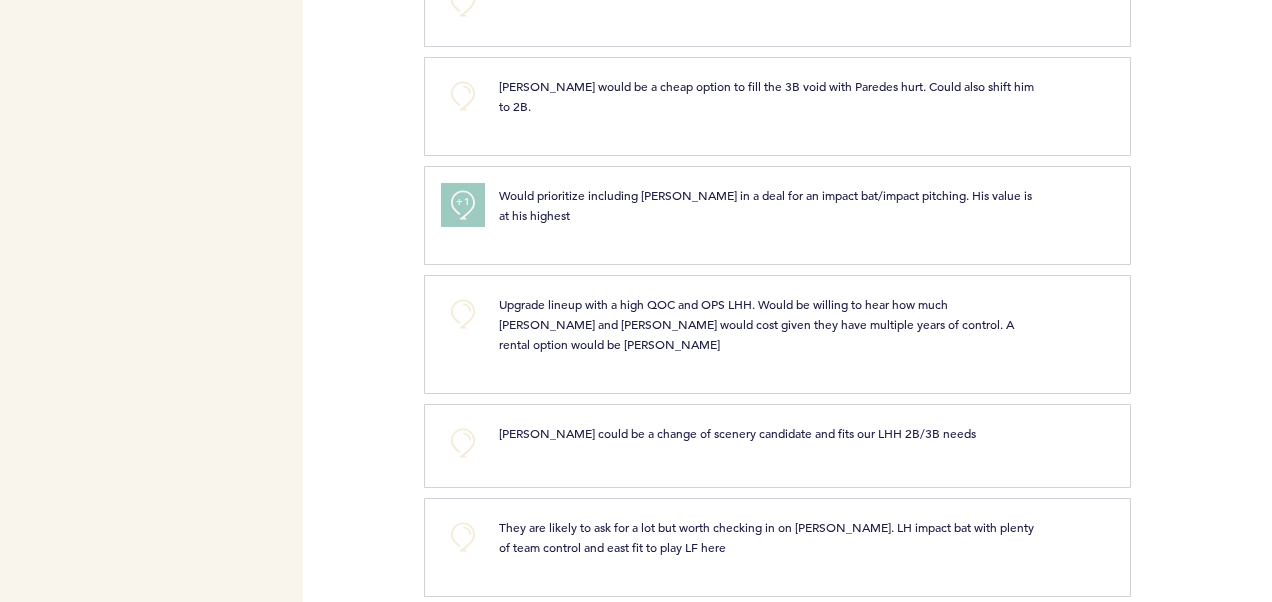 click on "+1" at bounding box center (463, 202) 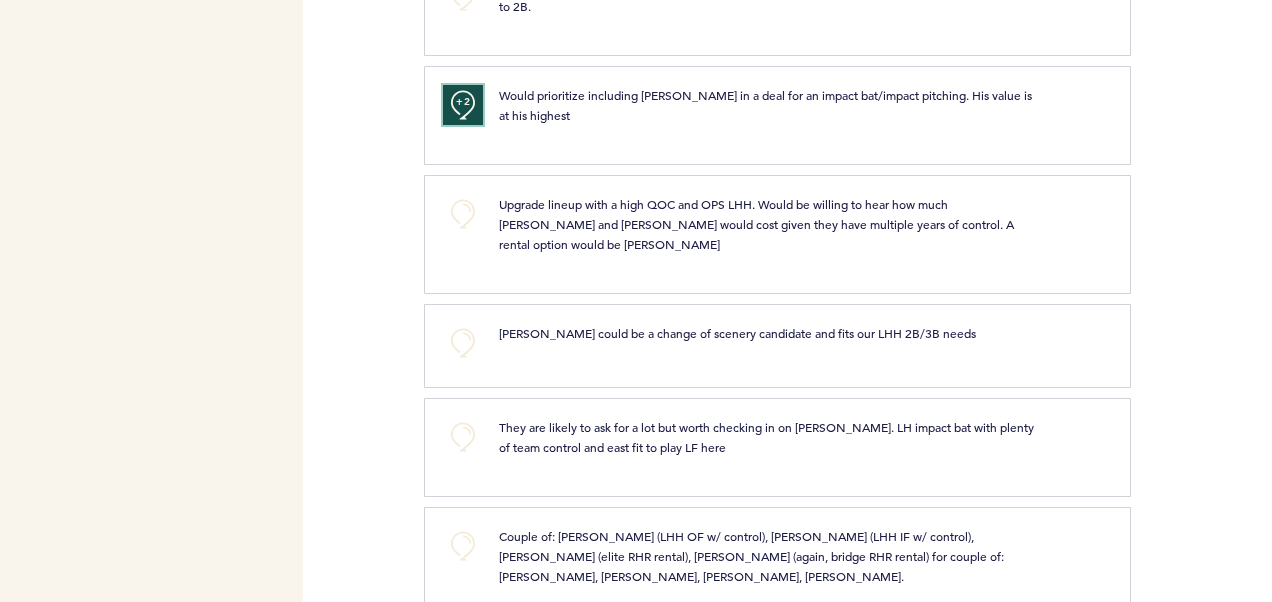 scroll, scrollTop: 4500, scrollLeft: 0, axis: vertical 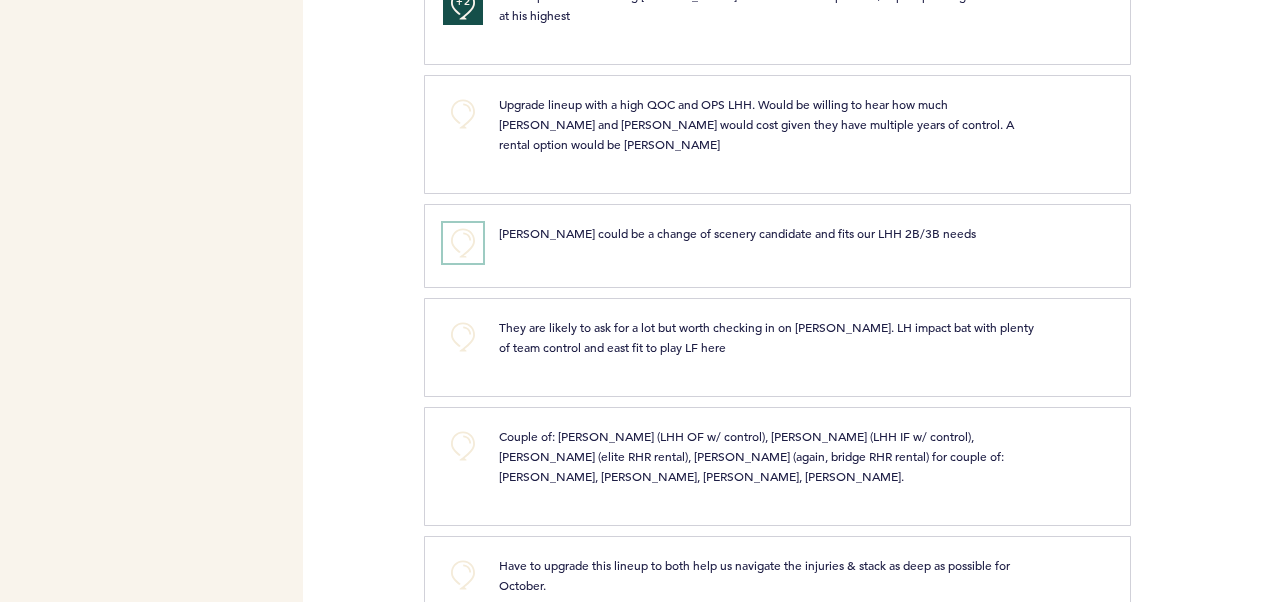 click on "+0" at bounding box center [463, 243] 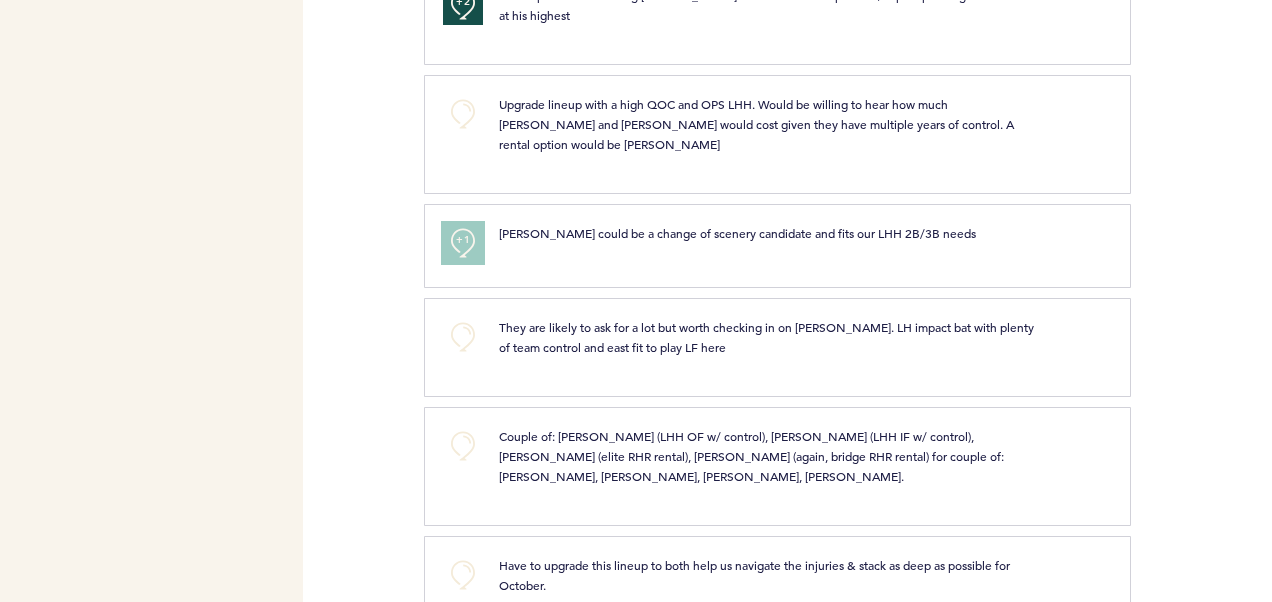 click on "+1" at bounding box center [463, 240] 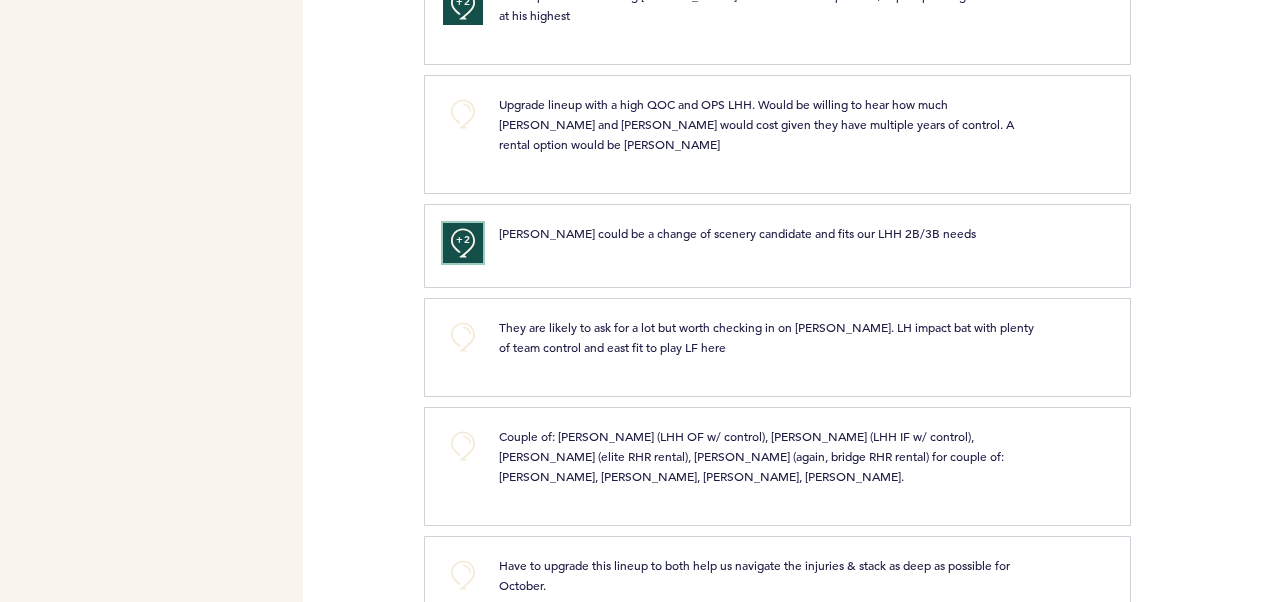 click on "+2" at bounding box center (463, 240) 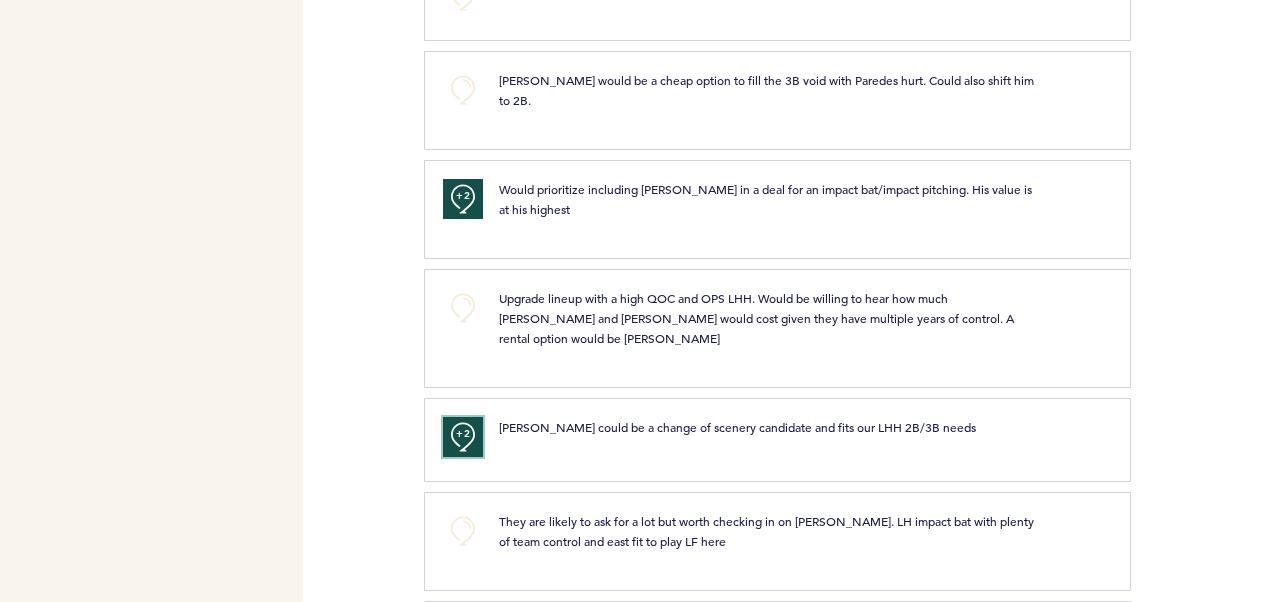 scroll, scrollTop: 4300, scrollLeft: 0, axis: vertical 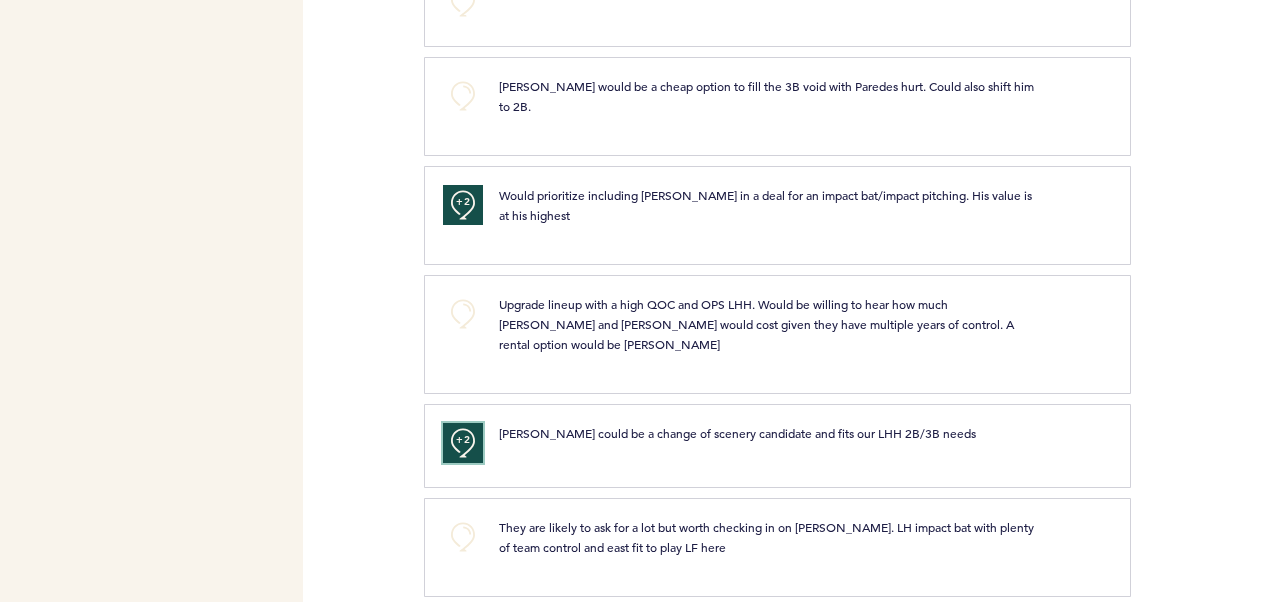 click on "+2" at bounding box center [463, 440] 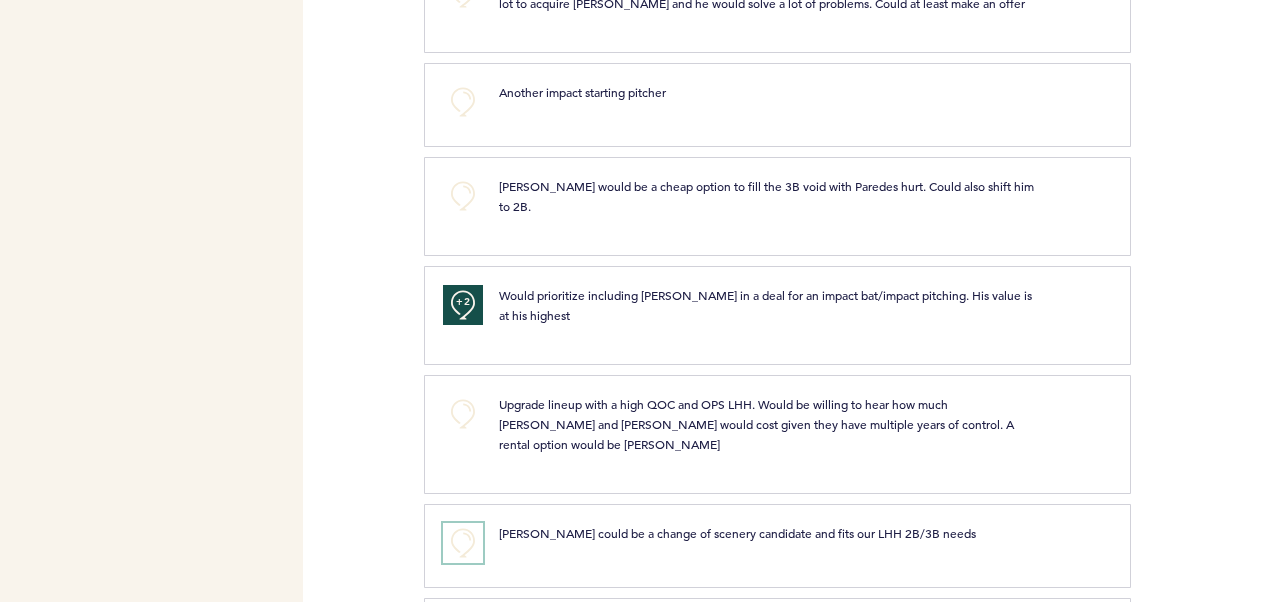 scroll, scrollTop: 4400, scrollLeft: 0, axis: vertical 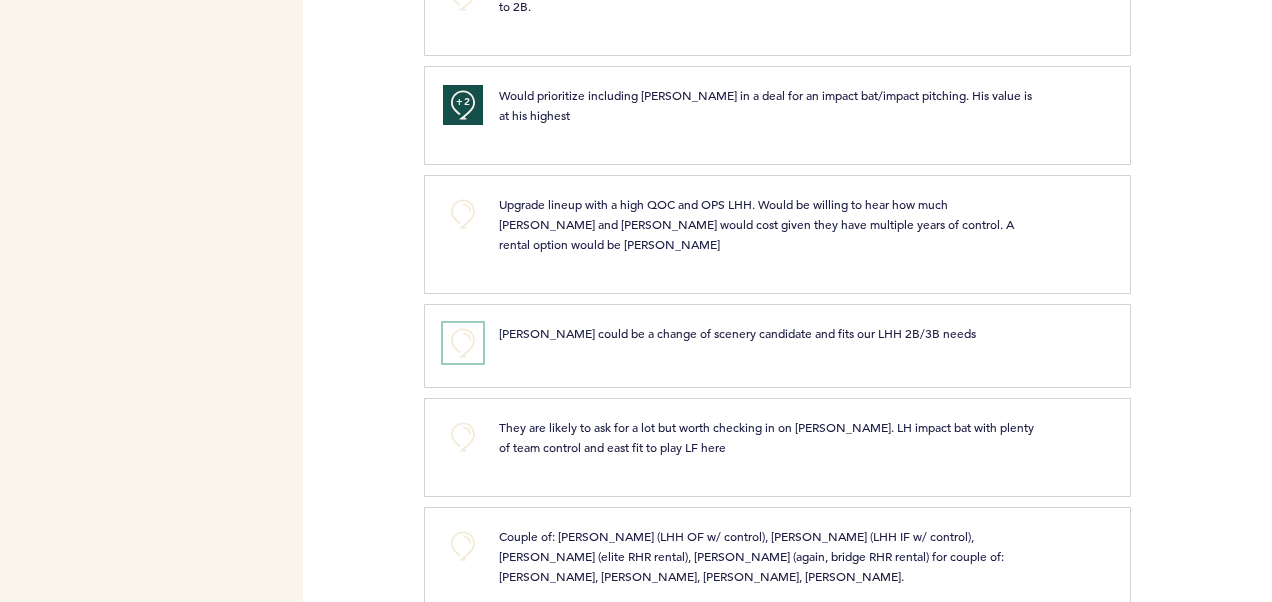 click on "+0" at bounding box center [463, 343] 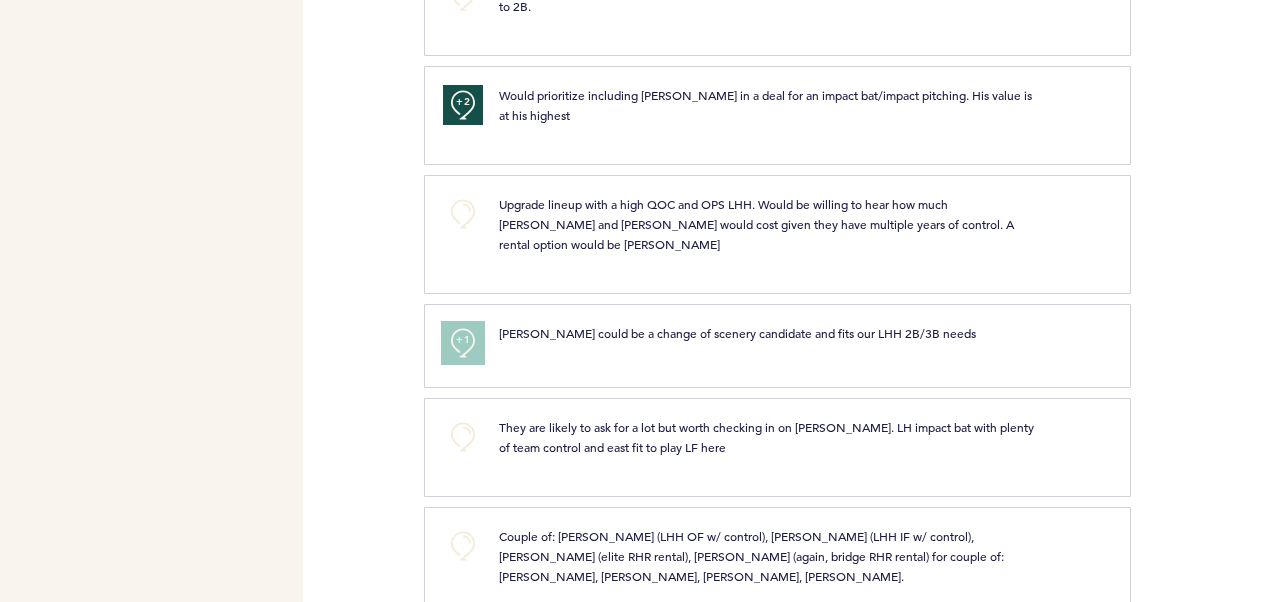 click on "+1" at bounding box center (463, 340) 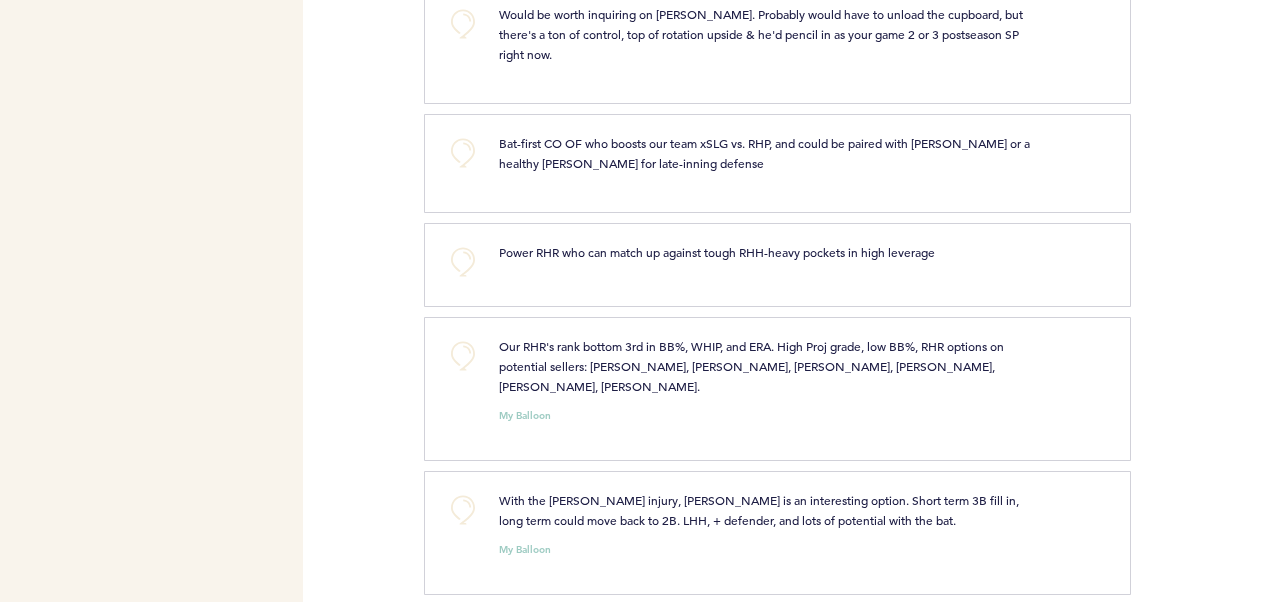 scroll, scrollTop: 3200, scrollLeft: 0, axis: vertical 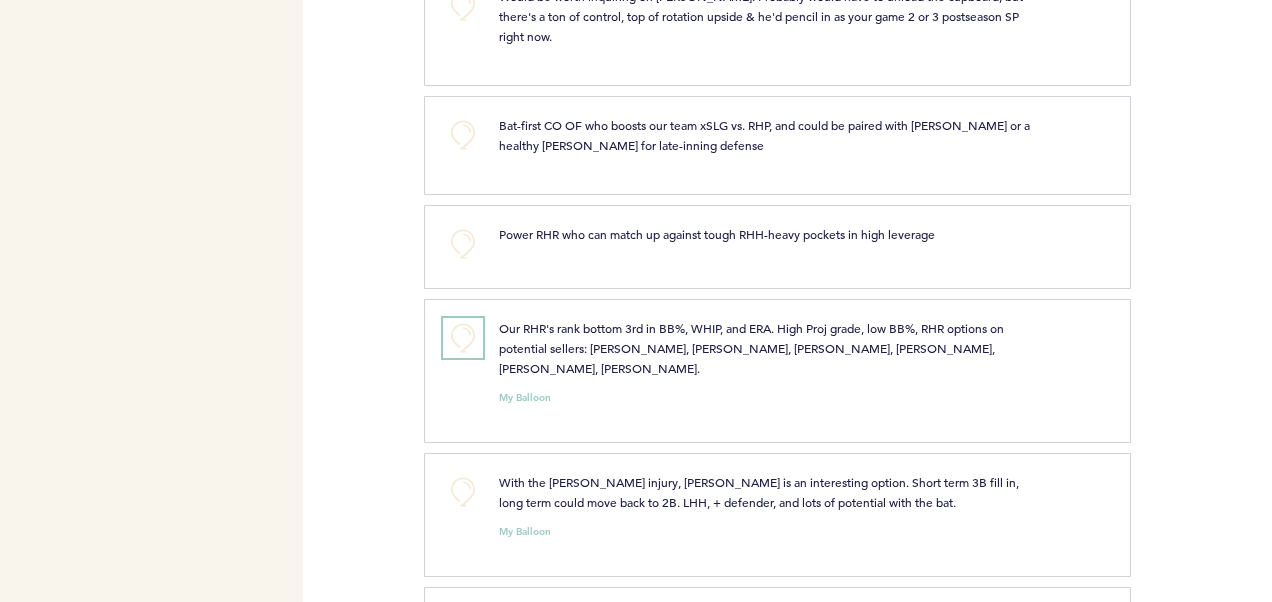 click on "+0" at bounding box center (463, 338) 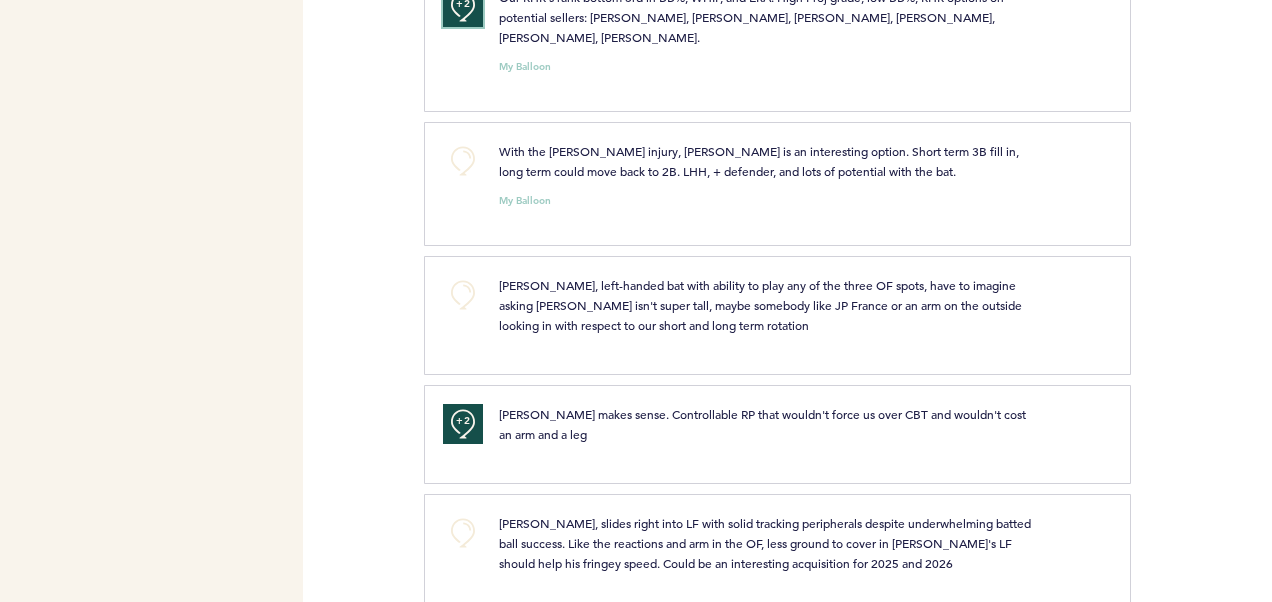 scroll, scrollTop: 3500, scrollLeft: 0, axis: vertical 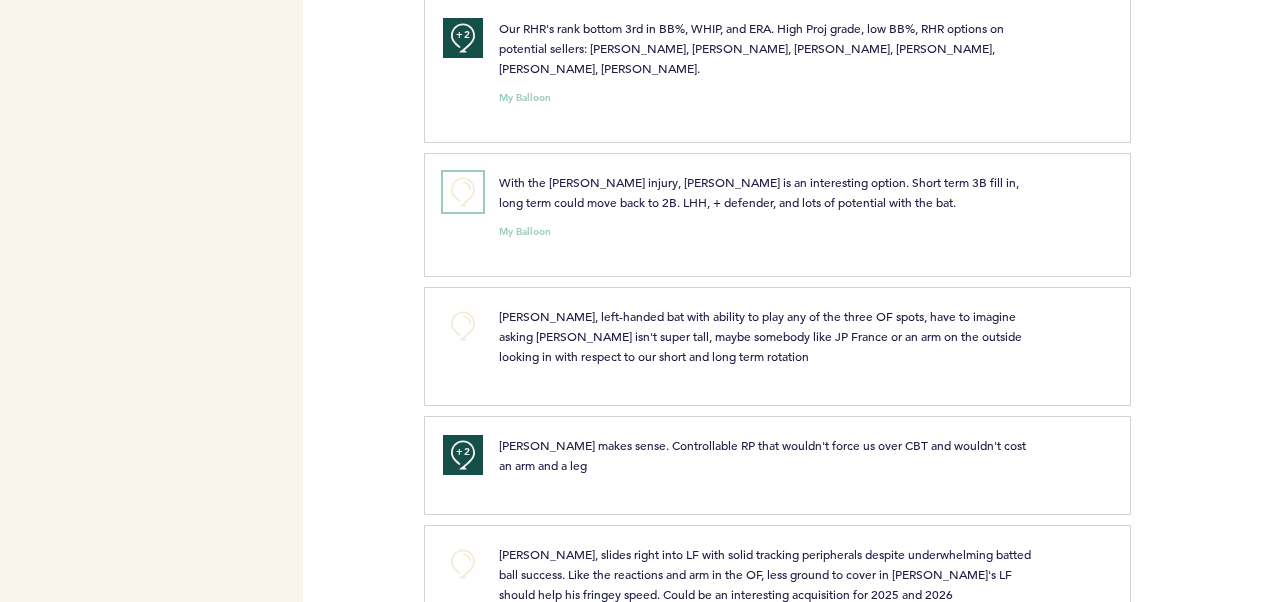 click on "+0" at bounding box center [463, 192] 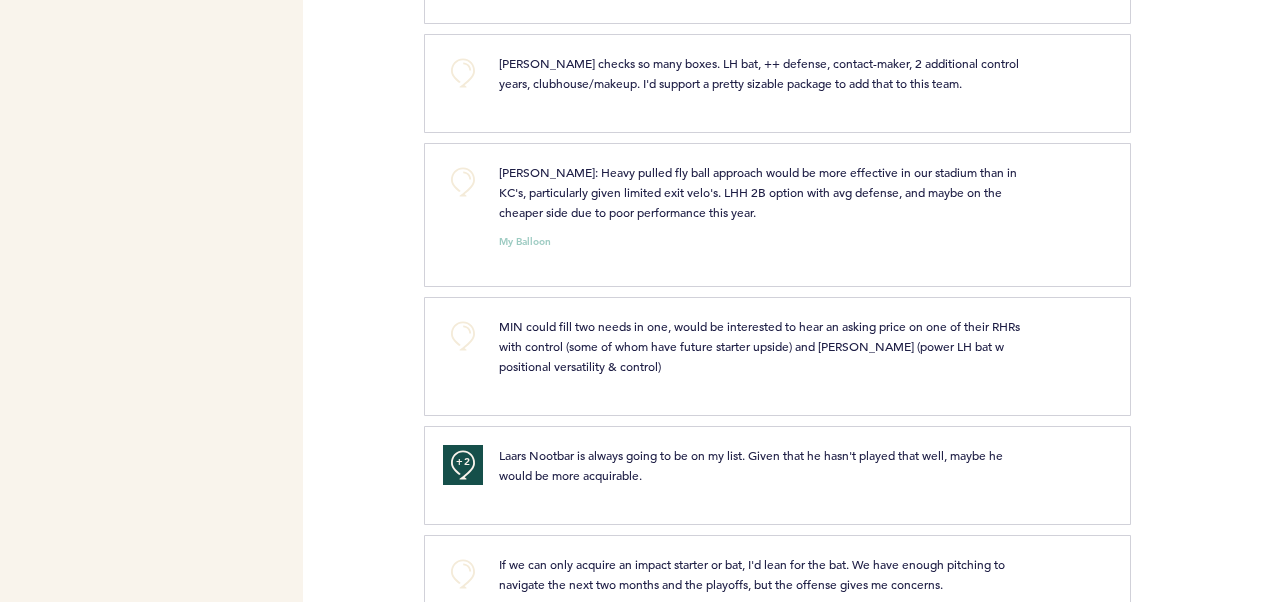 scroll, scrollTop: 934, scrollLeft: 0, axis: vertical 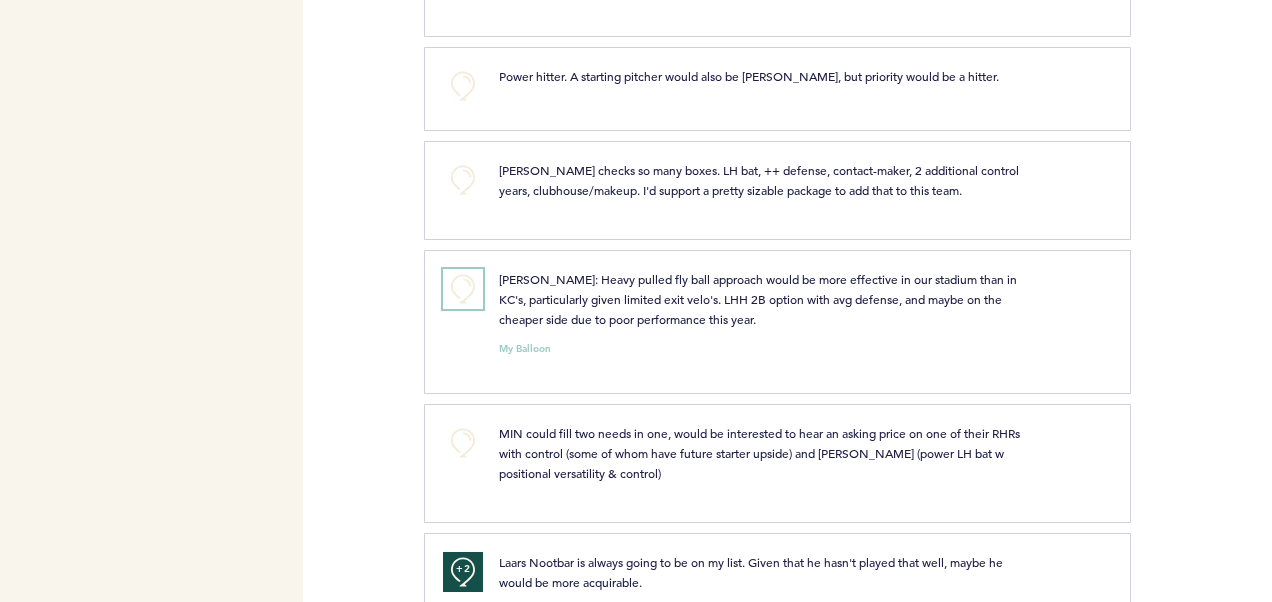 click on "+0" at bounding box center (463, 289) 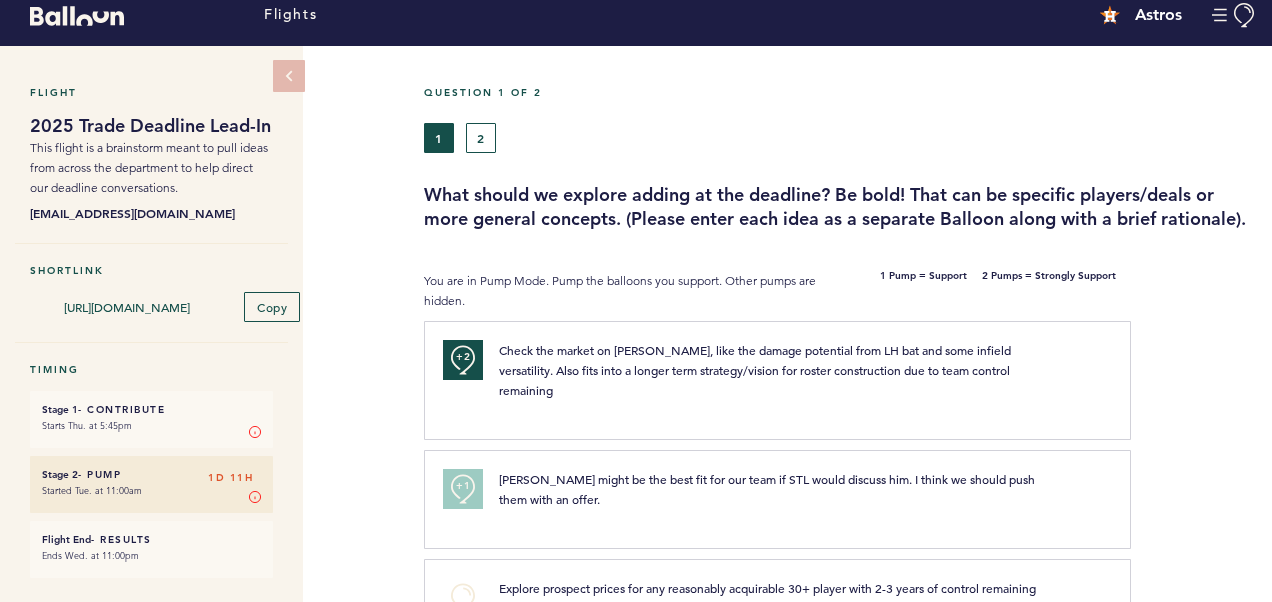 scroll, scrollTop: 0, scrollLeft: 0, axis: both 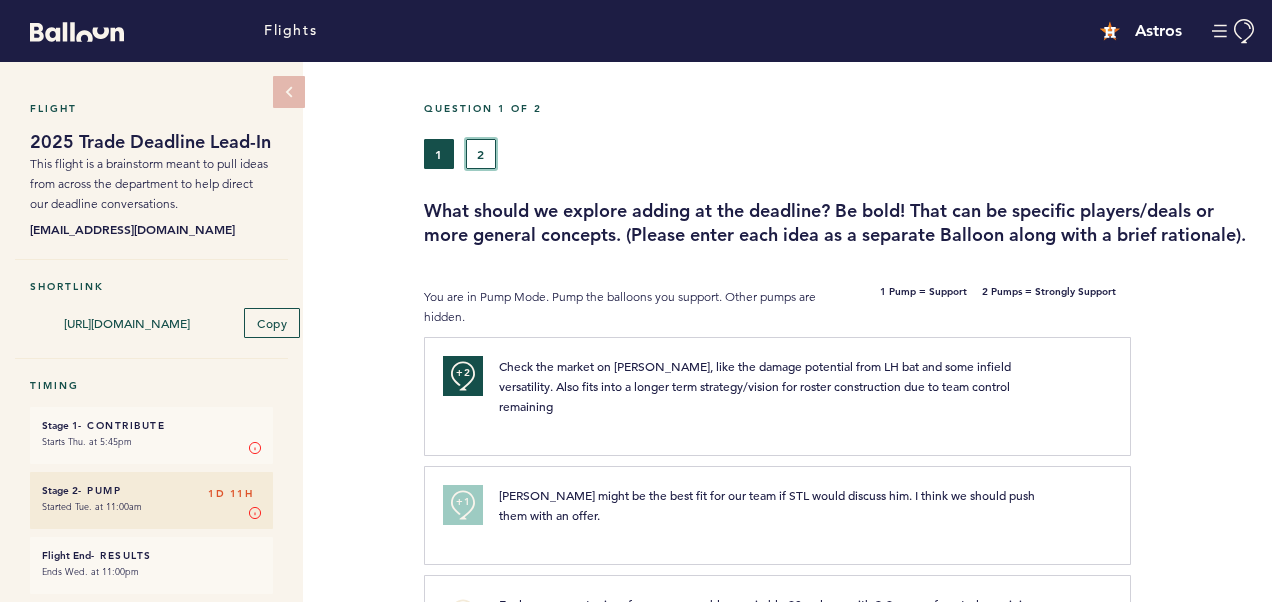 click on "2" at bounding box center (481, 154) 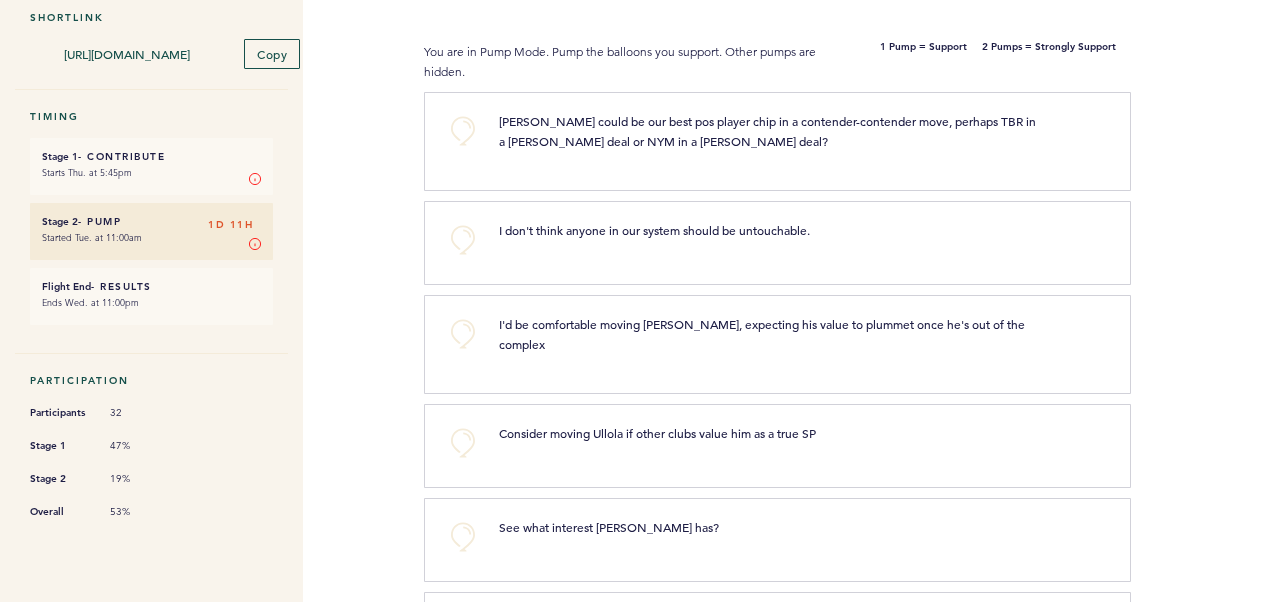 scroll, scrollTop: 300, scrollLeft: 0, axis: vertical 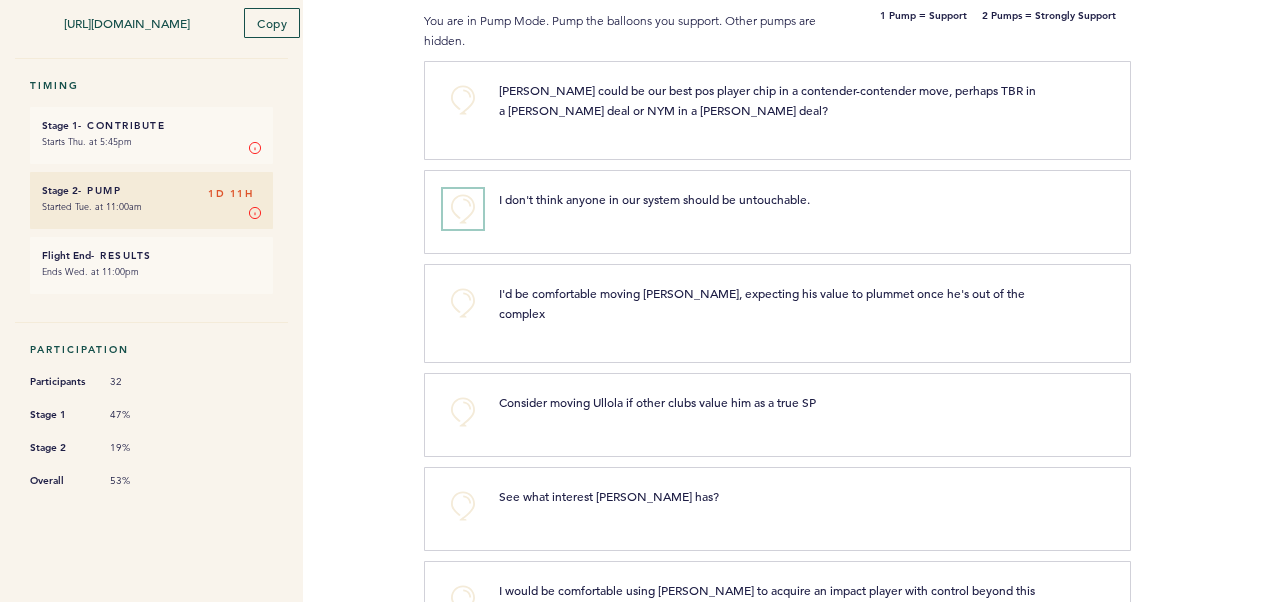 click on "+0" at bounding box center [463, 209] 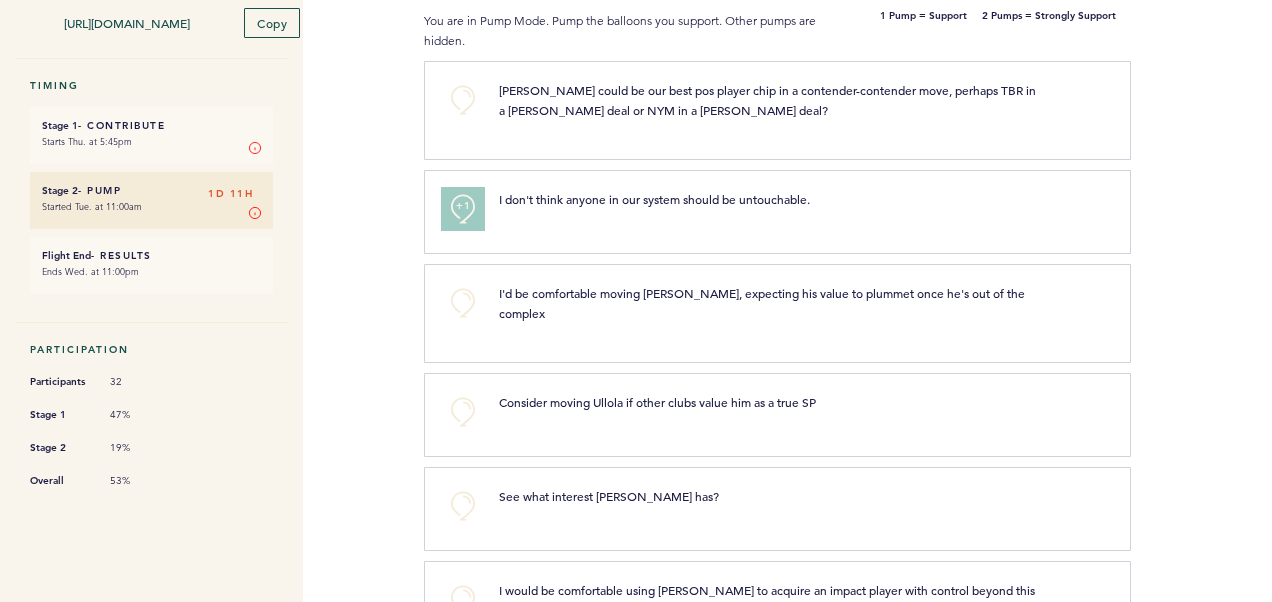 click on "+1" at bounding box center [463, 206] 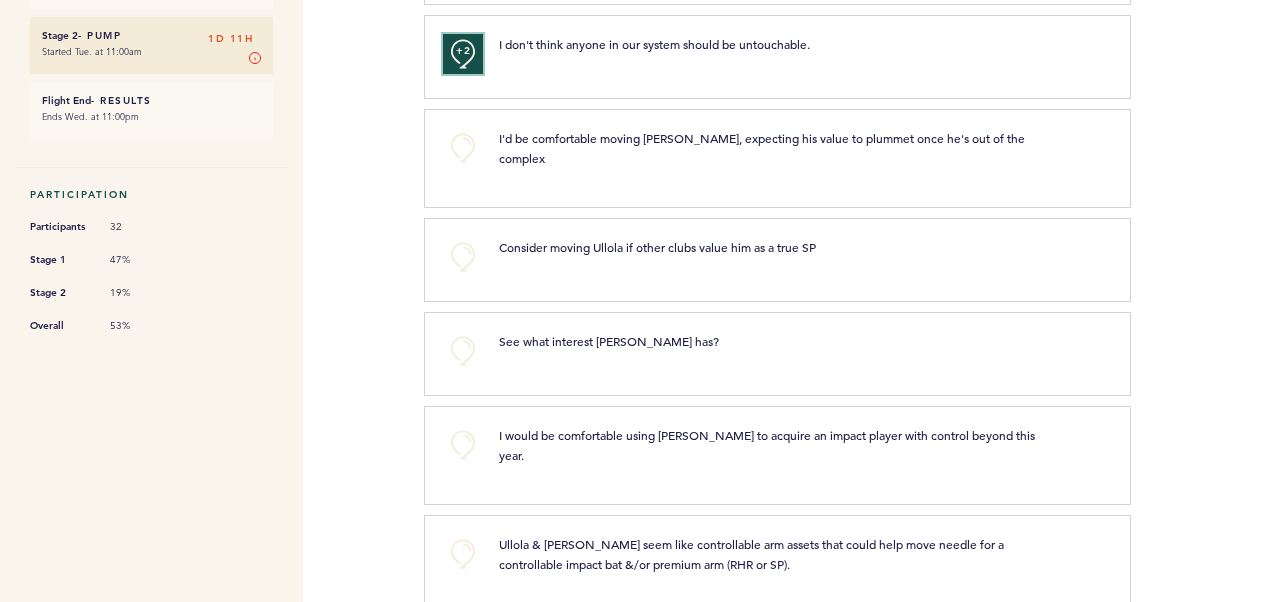 scroll, scrollTop: 500, scrollLeft: 0, axis: vertical 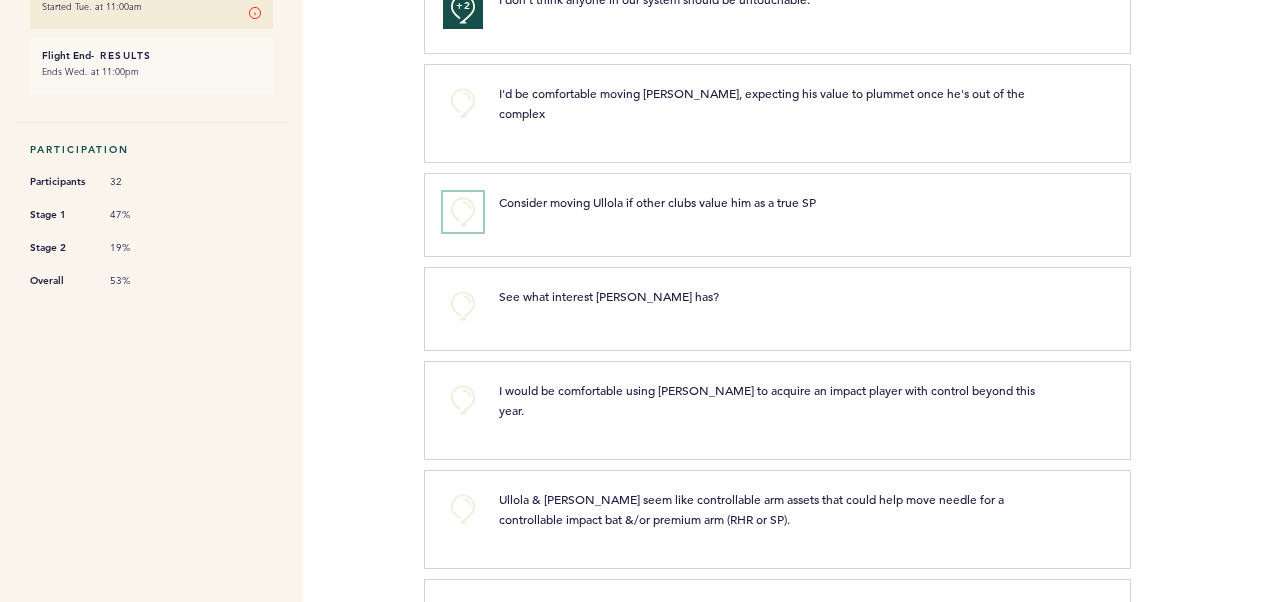 click on "+0" at bounding box center [463, 212] 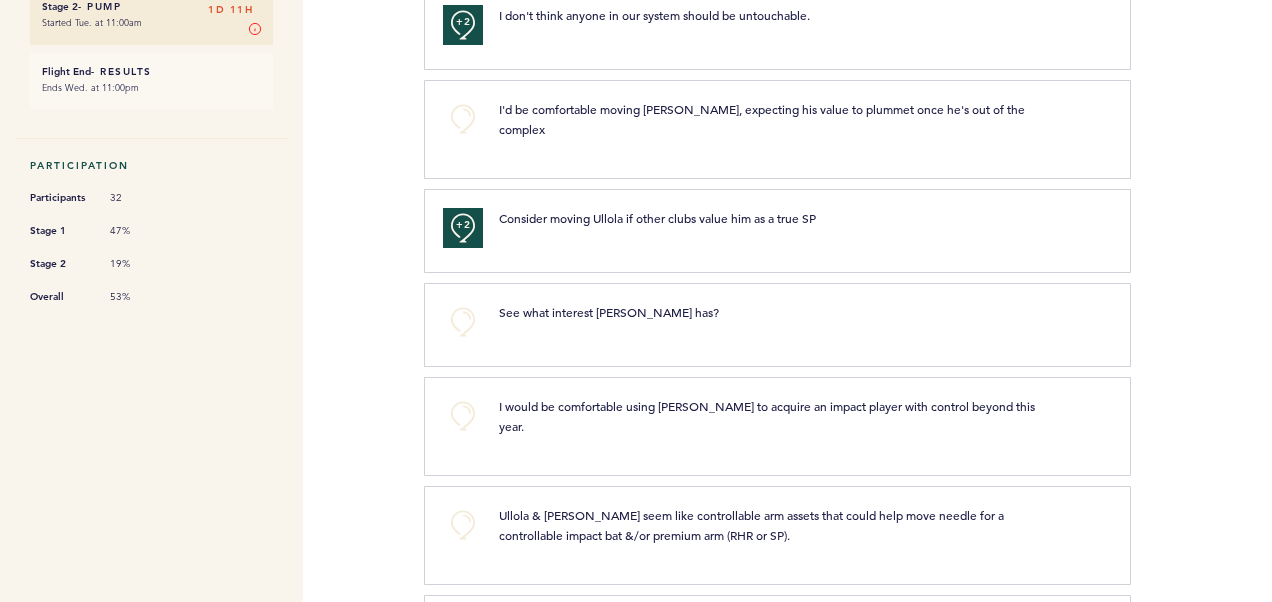 scroll, scrollTop: 600, scrollLeft: 0, axis: vertical 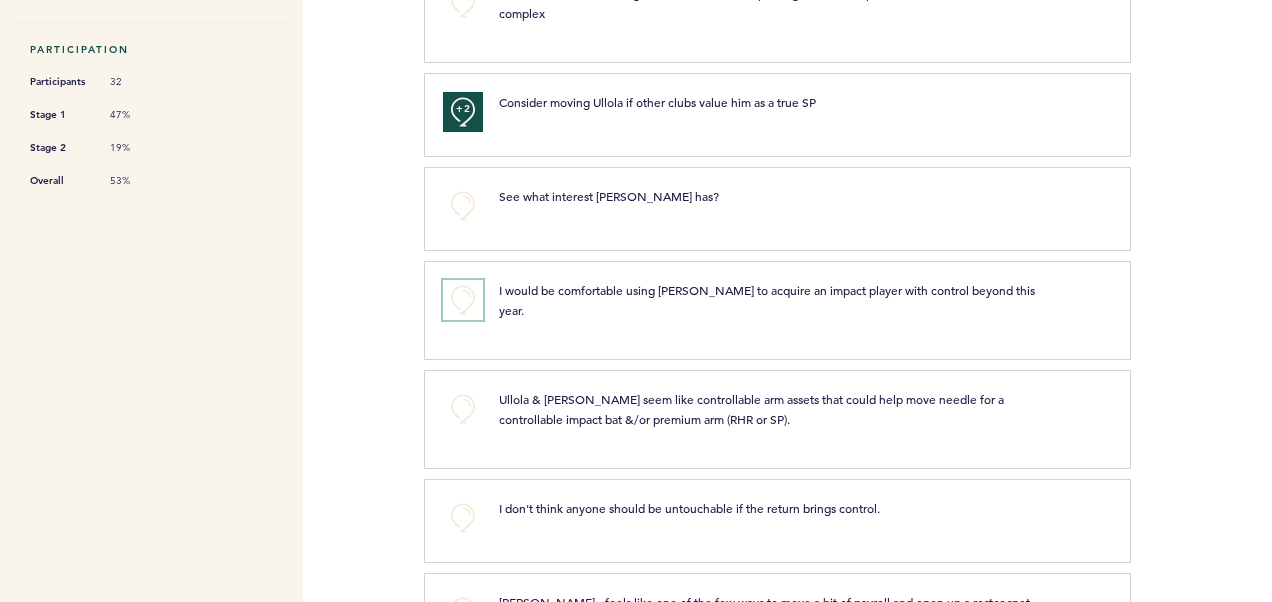 click on "+0" at bounding box center (463, 300) 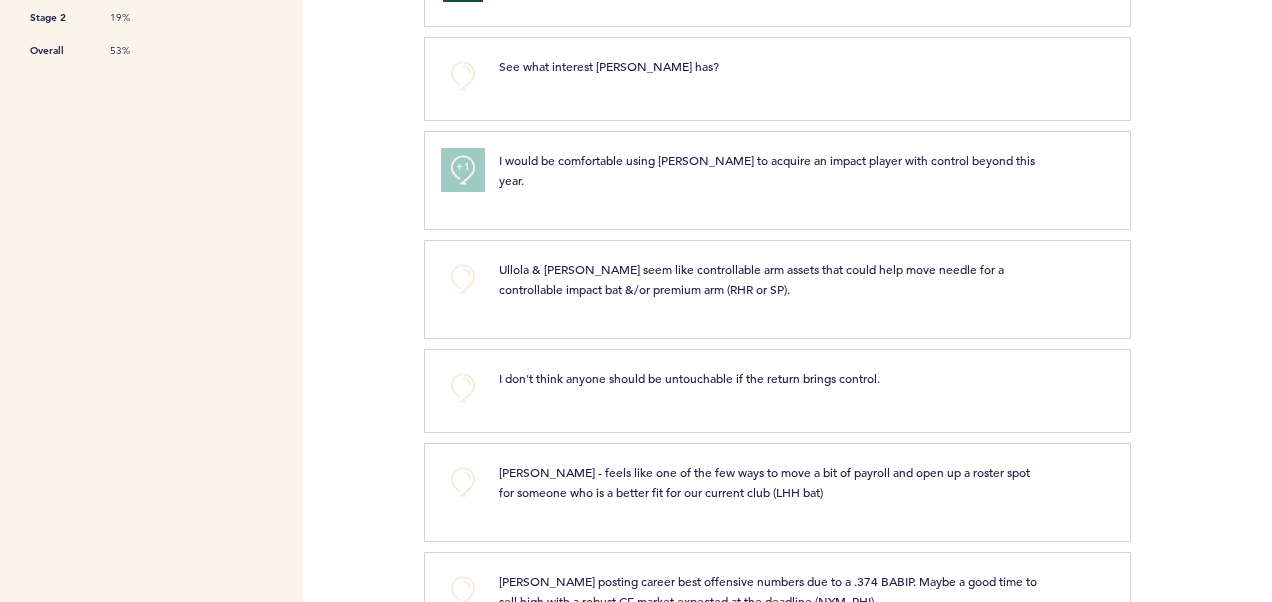 scroll, scrollTop: 700, scrollLeft: 0, axis: vertical 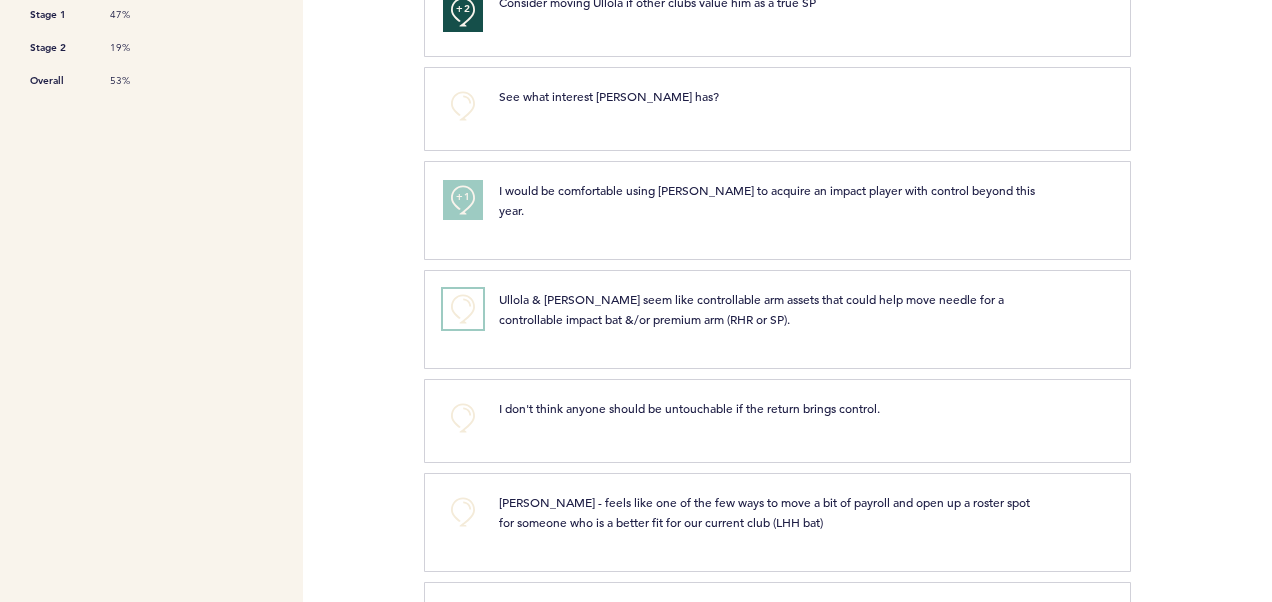 click on "+0" at bounding box center [463, 309] 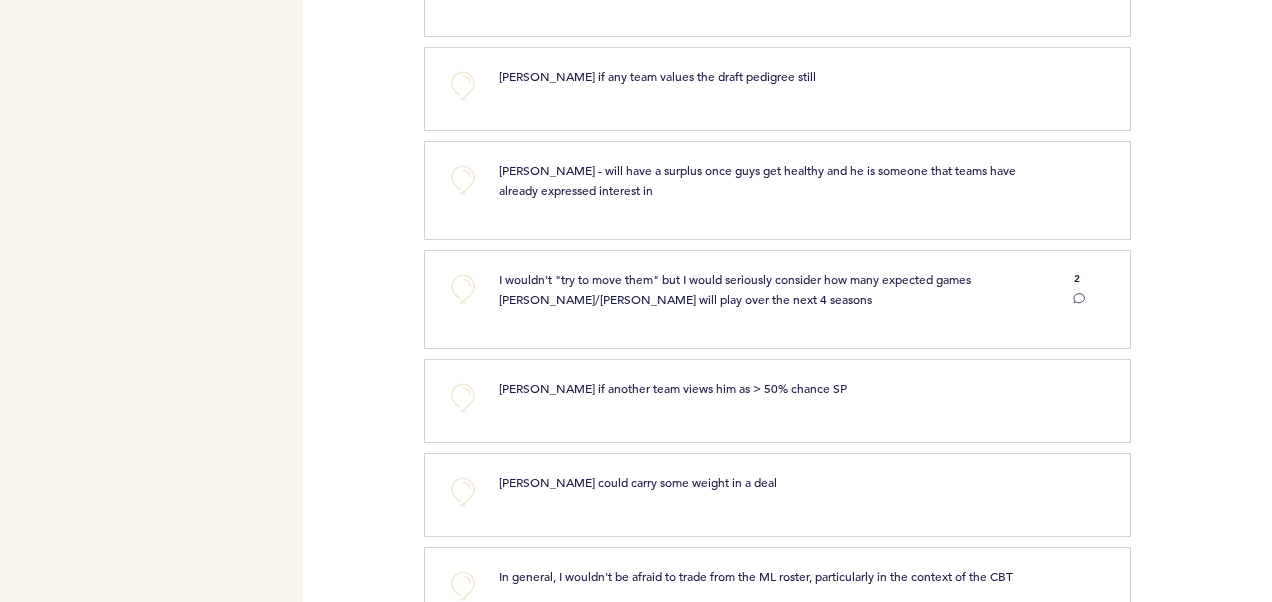 scroll, scrollTop: 1400, scrollLeft: 0, axis: vertical 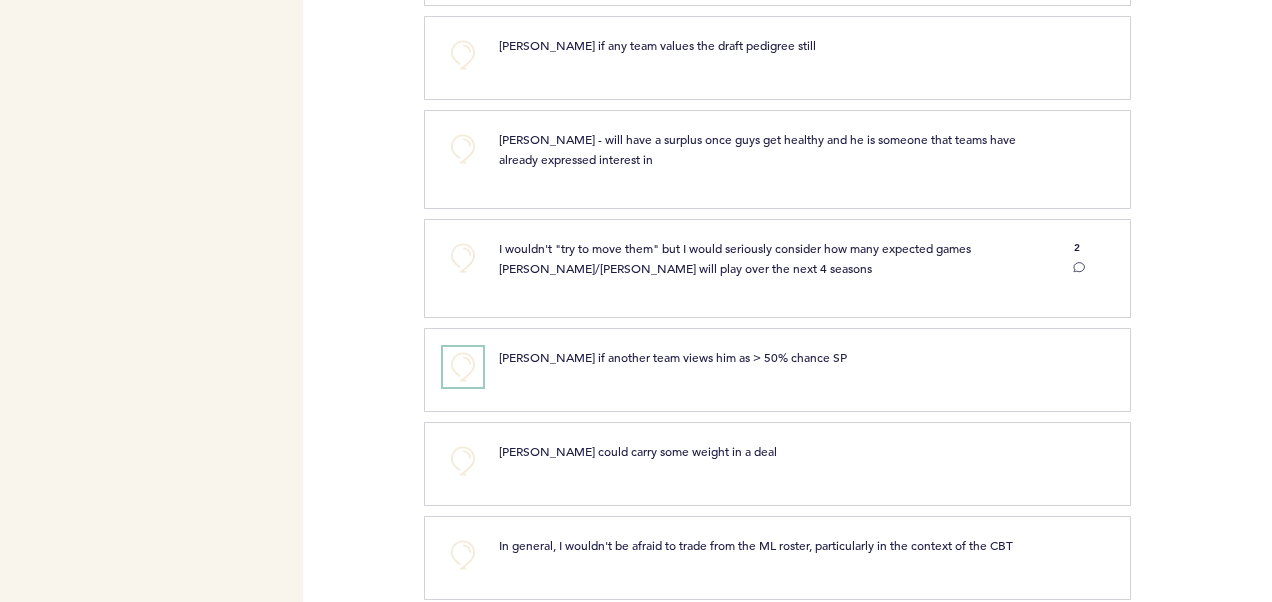 click on "+0" at bounding box center [463, 367] 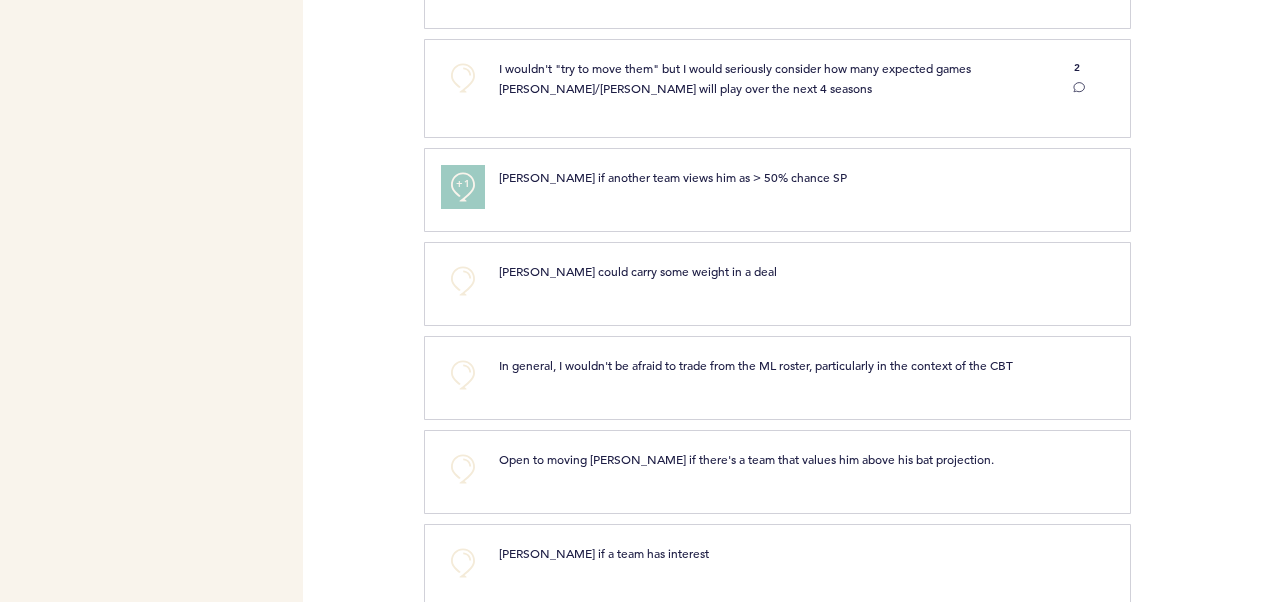 scroll, scrollTop: 1588, scrollLeft: 0, axis: vertical 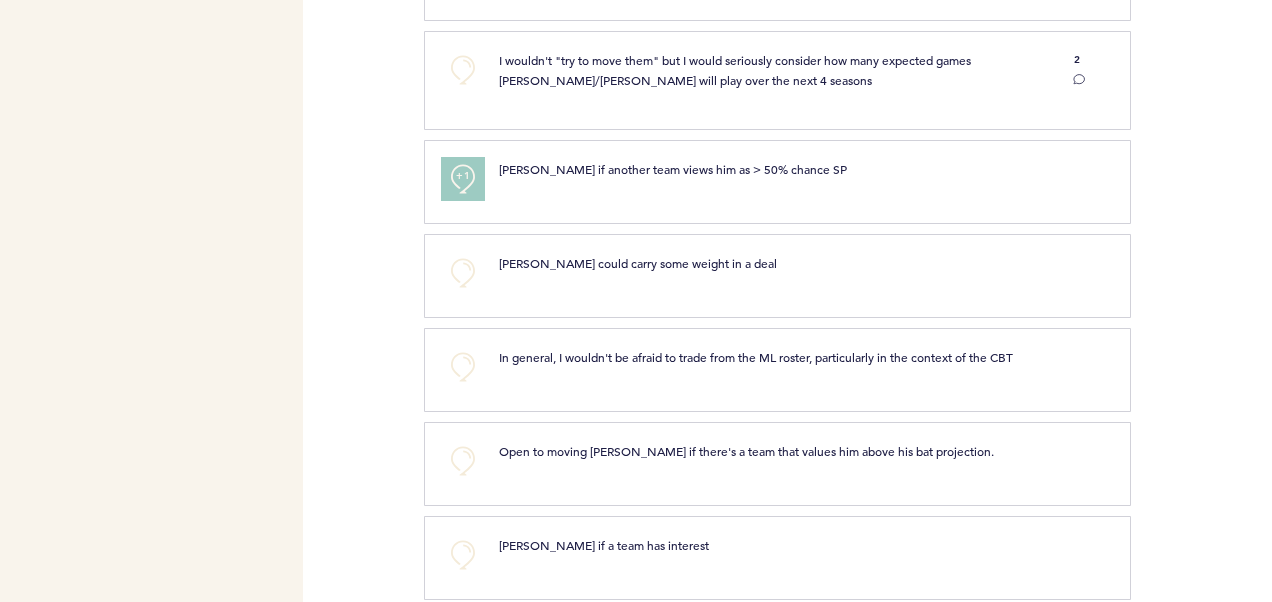 click on "+1" at bounding box center [463, 179] 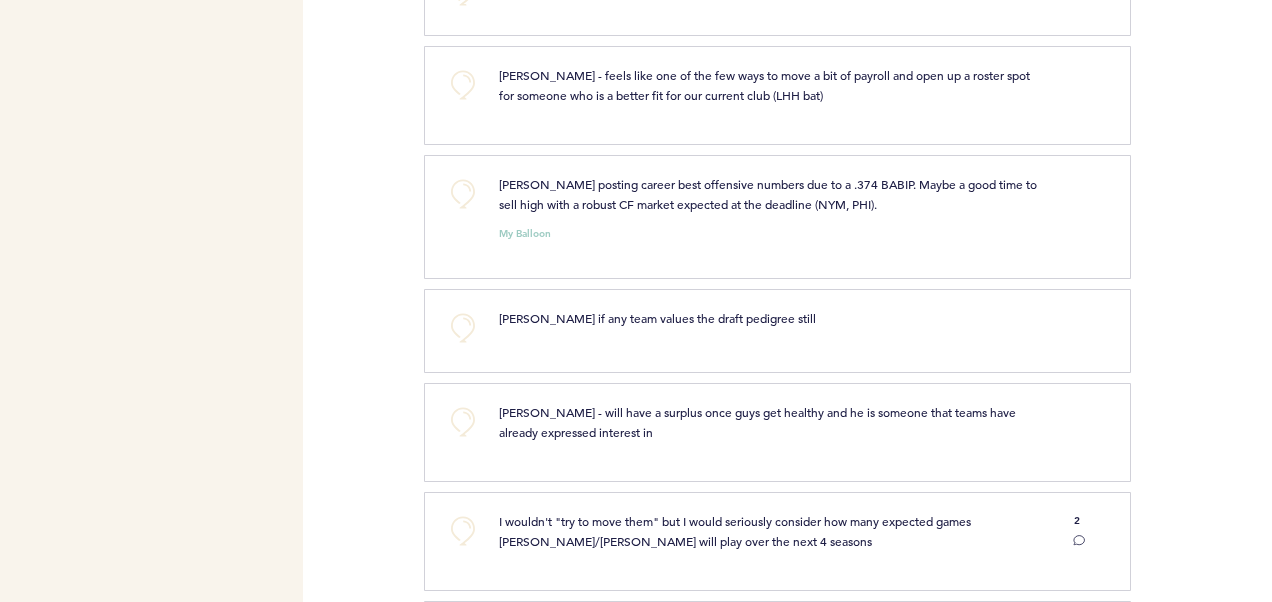 scroll, scrollTop: 1088, scrollLeft: 0, axis: vertical 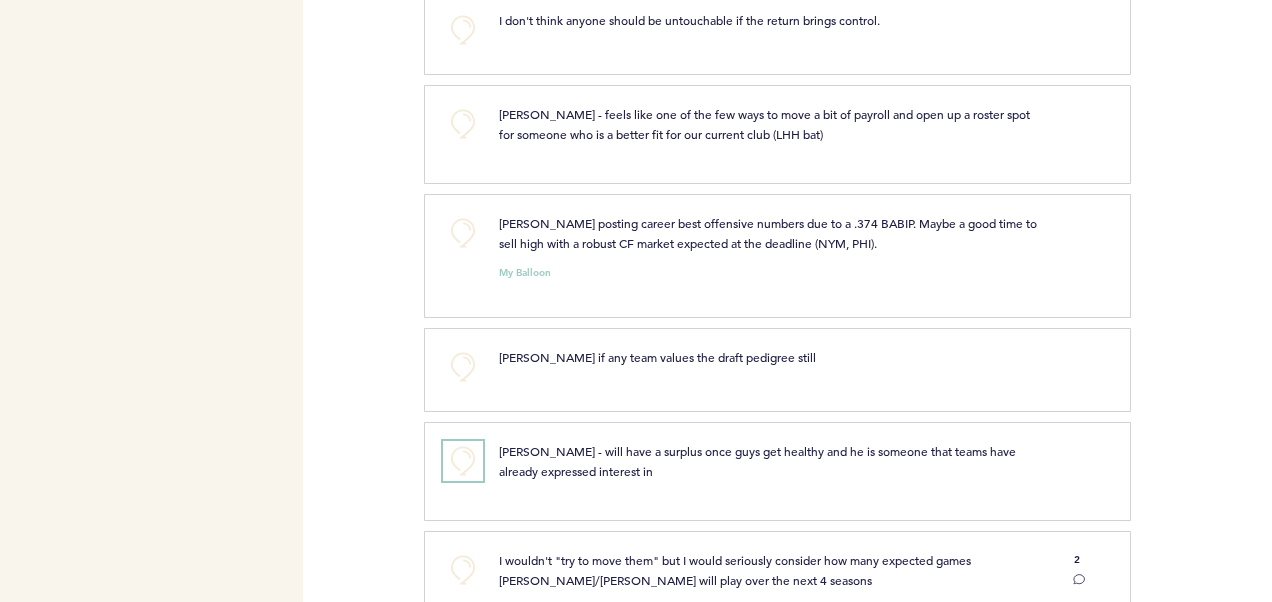 click on "+0" at bounding box center (463, 461) 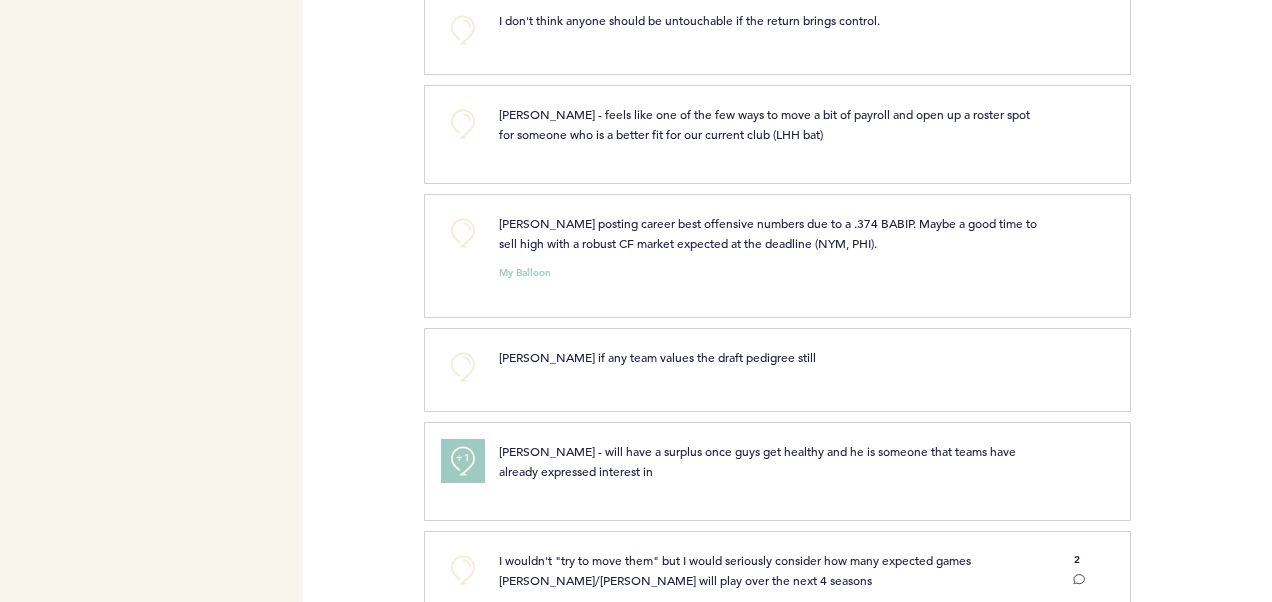 click on "+1" at bounding box center [463, 458] 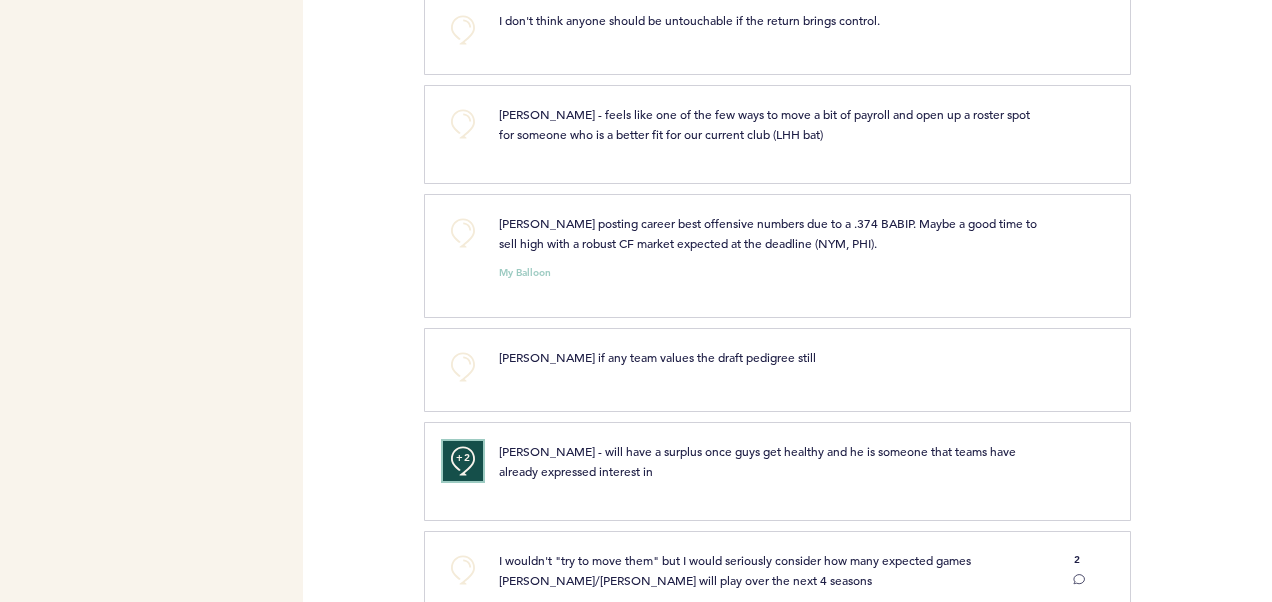 click on "+2" at bounding box center (463, 458) 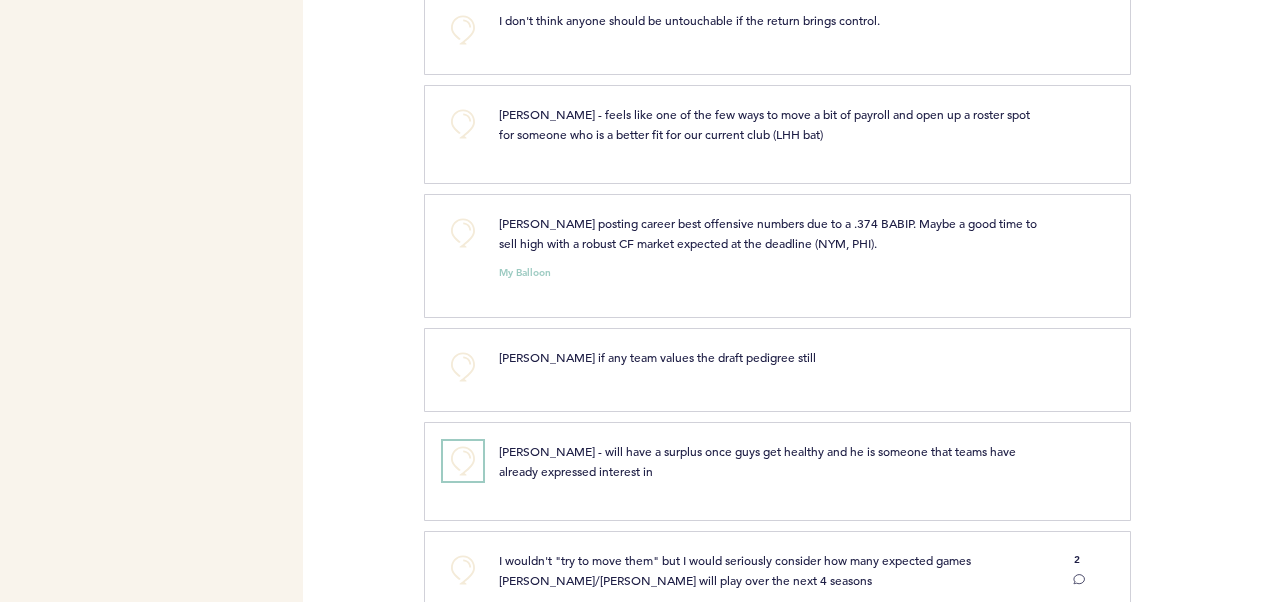 click on "+0" at bounding box center (463, 461) 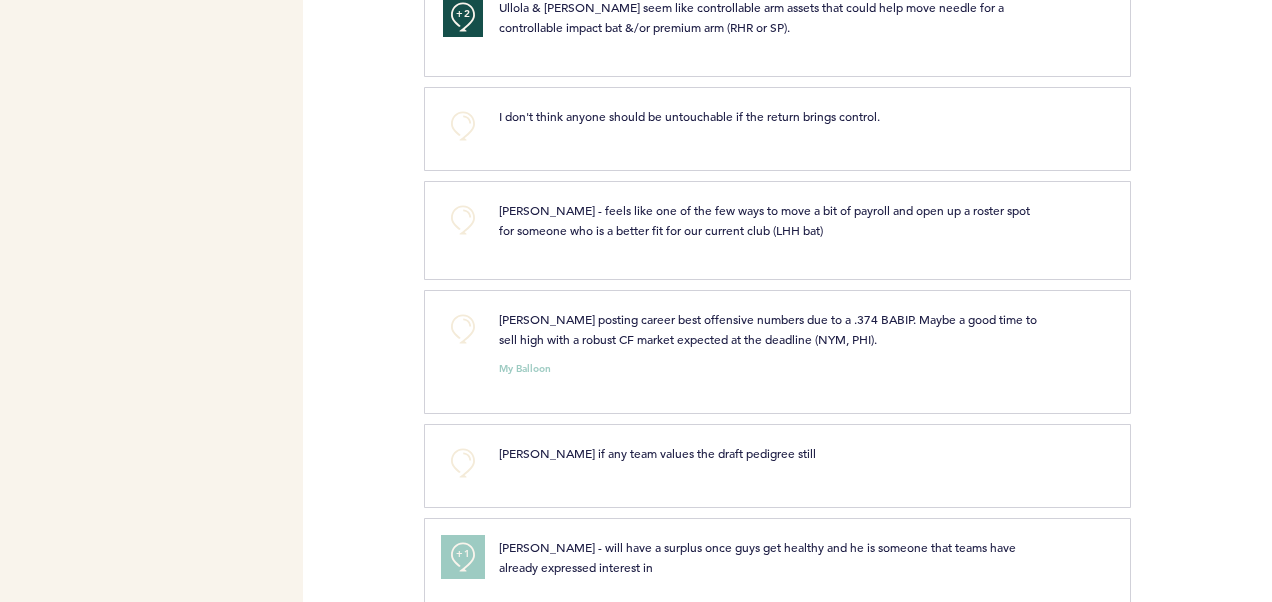 scroll, scrollTop: 888, scrollLeft: 0, axis: vertical 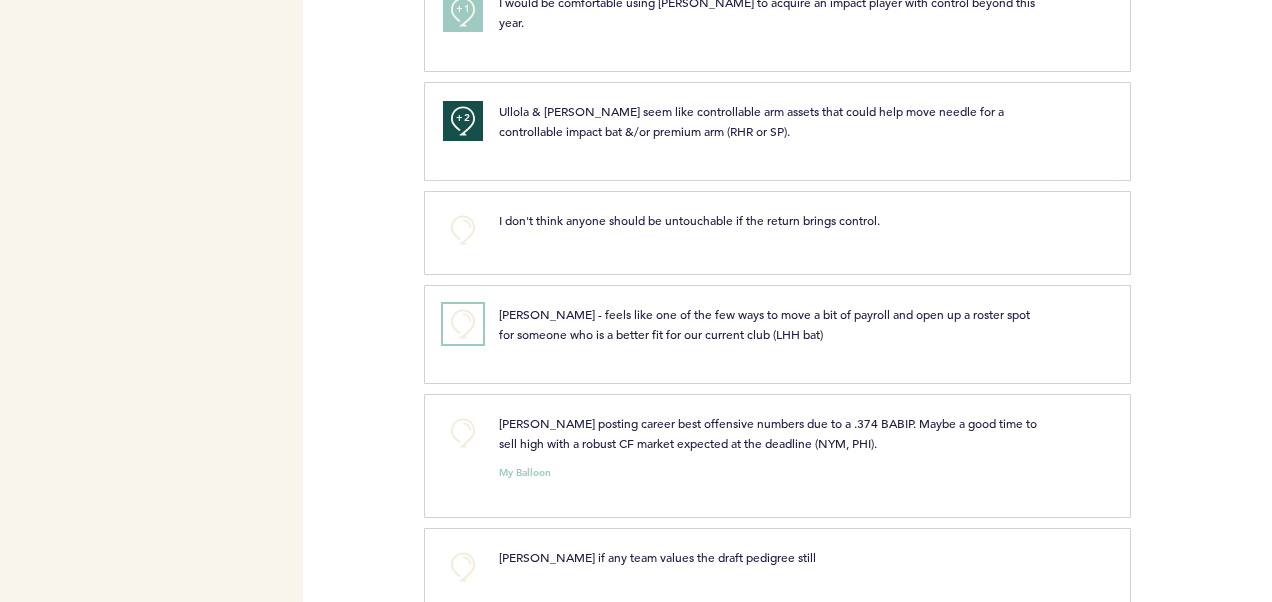 click on "+0" at bounding box center (463, 324) 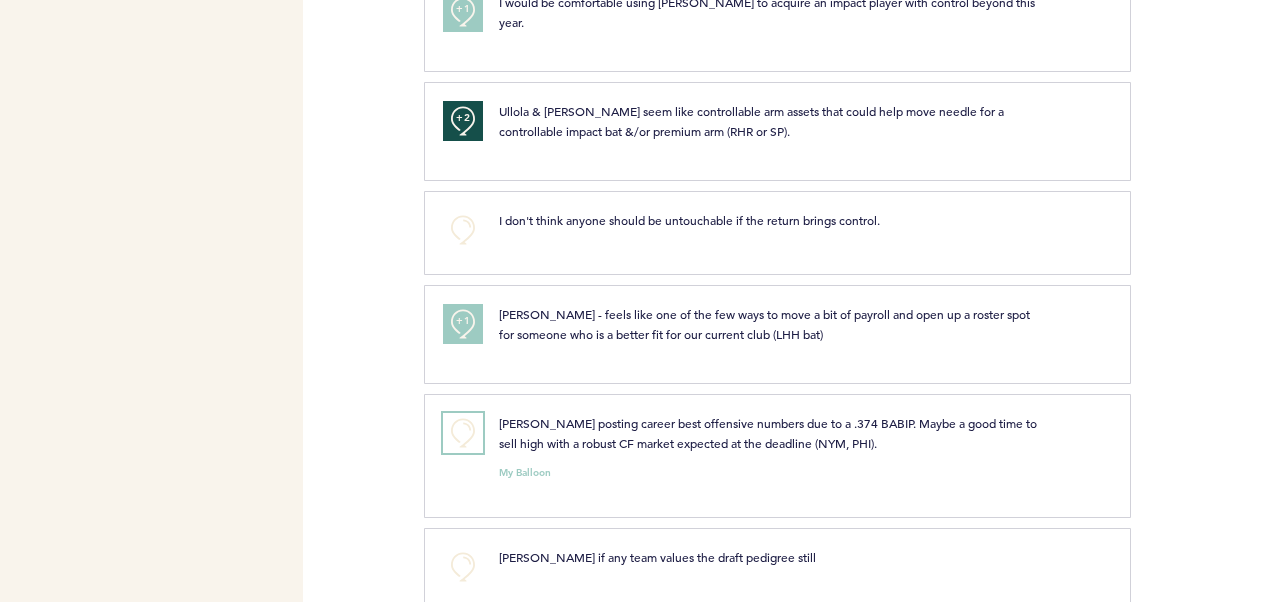 click on "+0" at bounding box center [463, 433] 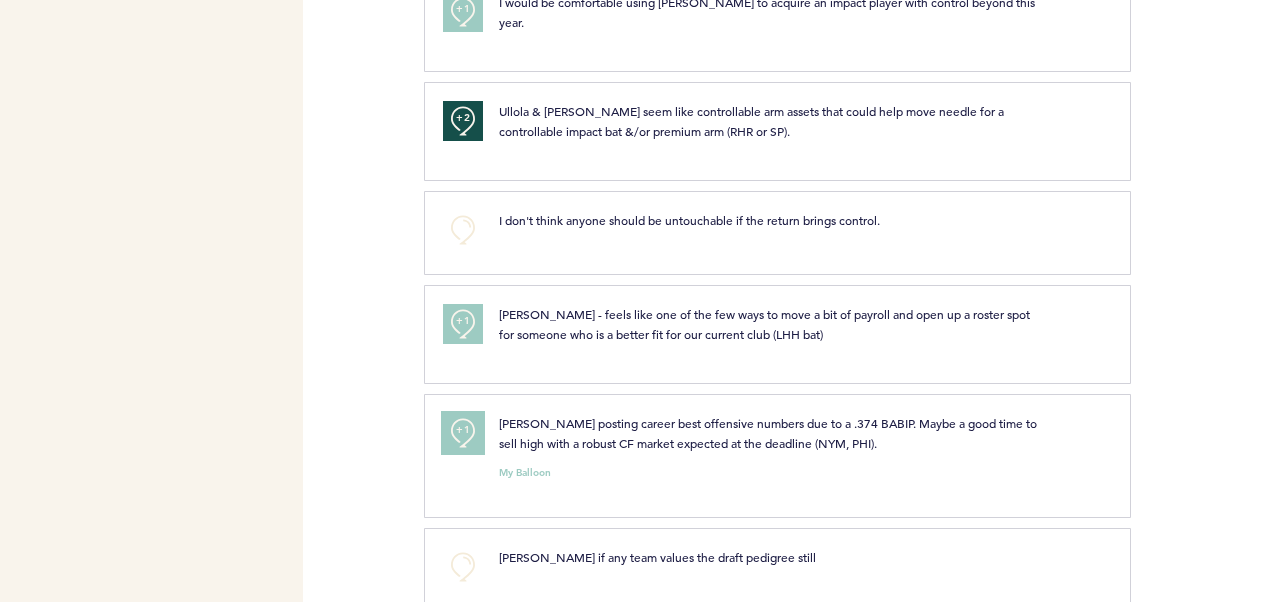 click on "+1" at bounding box center (463, 433) 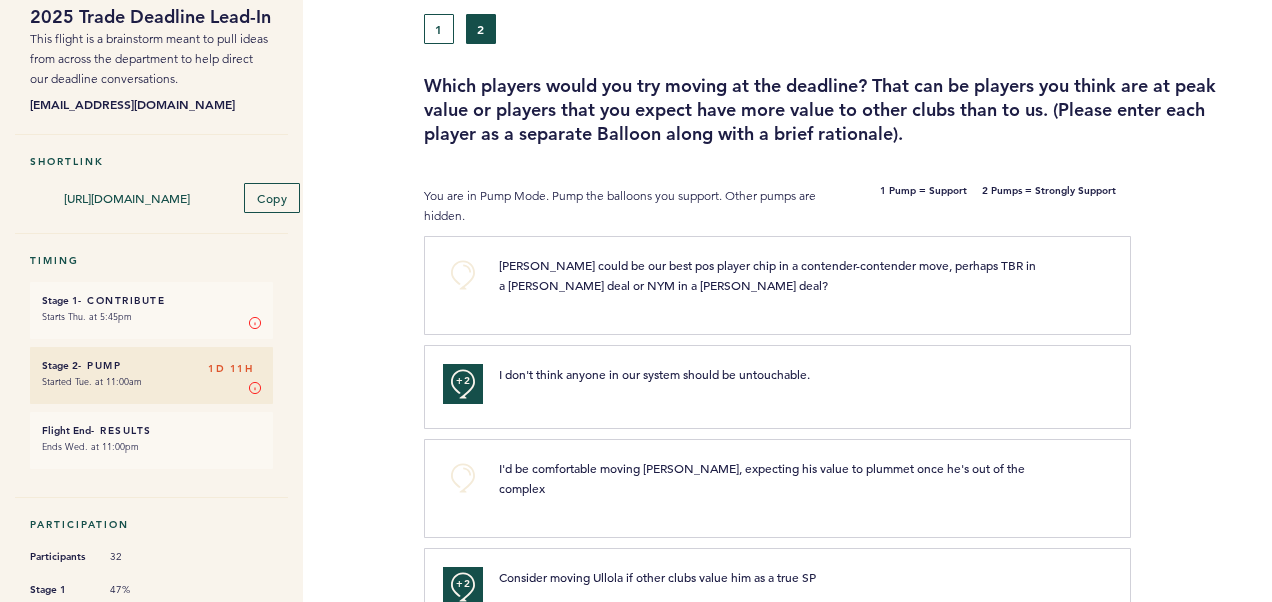 scroll, scrollTop: 88, scrollLeft: 0, axis: vertical 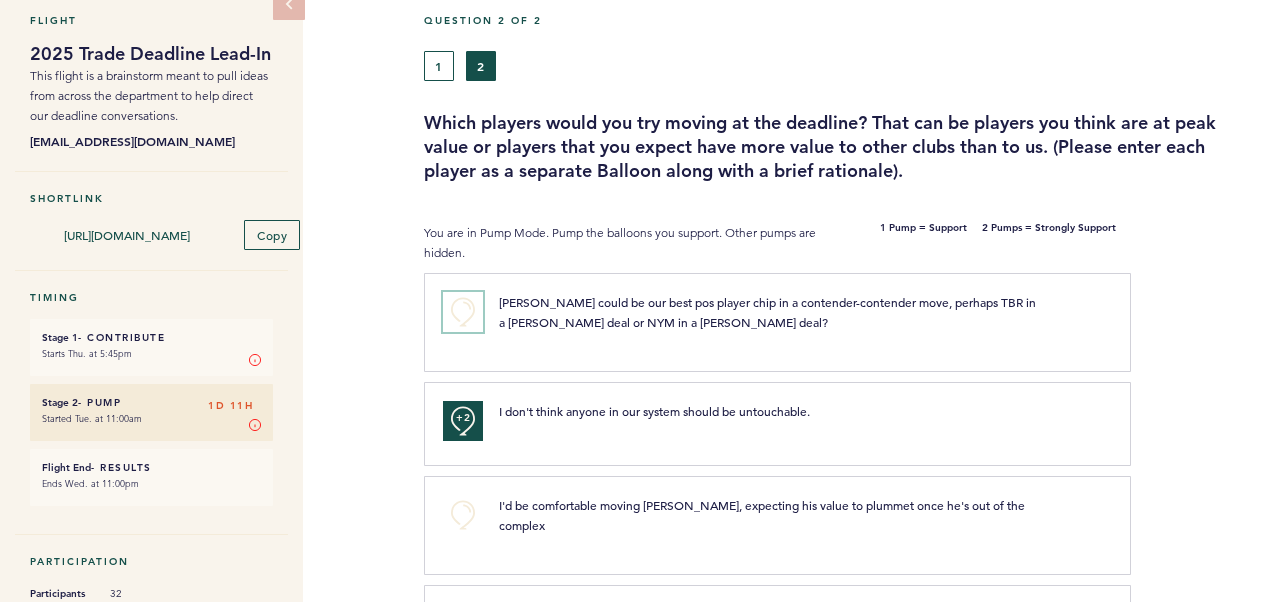 click on "+0" at bounding box center (463, 312) 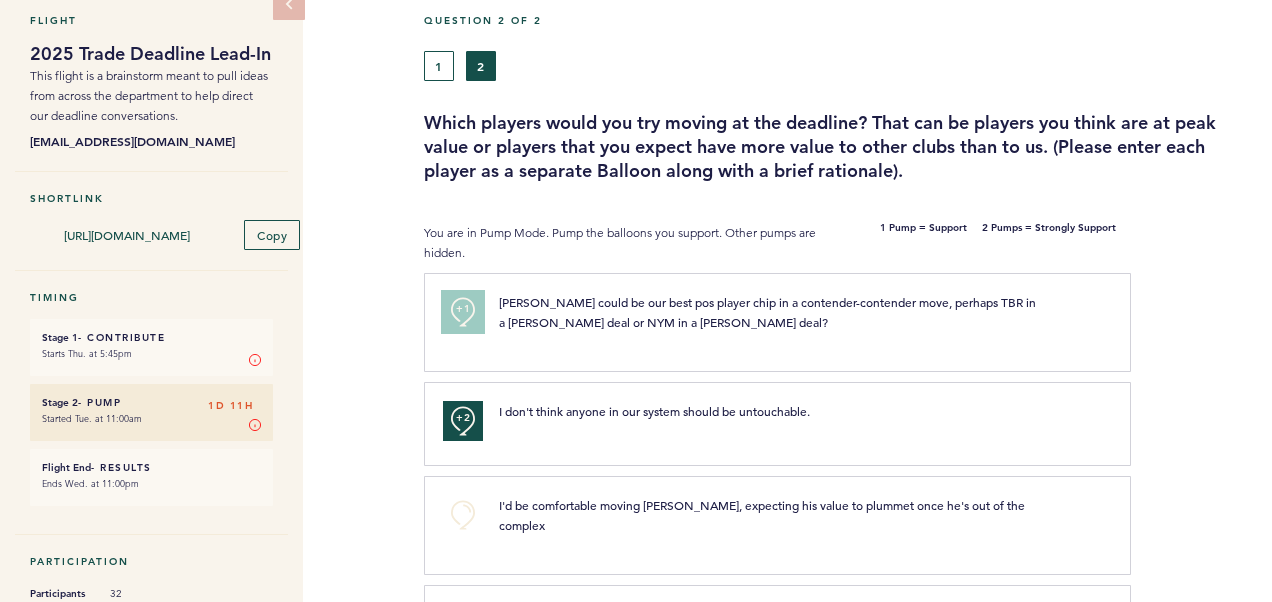 click on "+1" at bounding box center [463, 312] 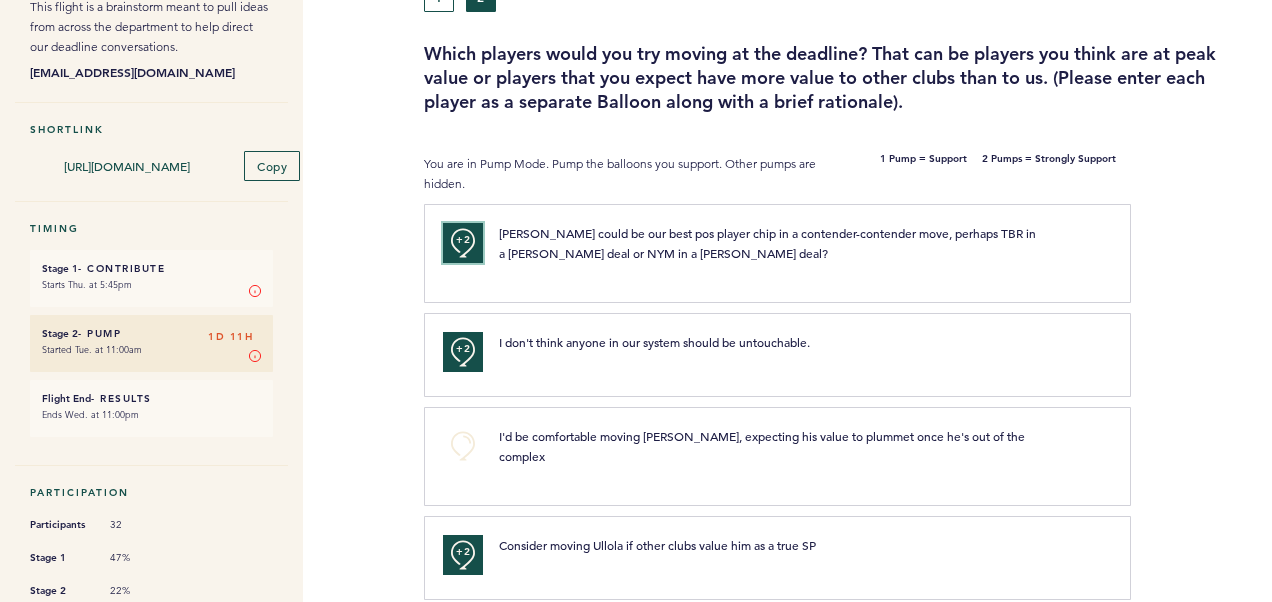 scroll, scrollTop: 188, scrollLeft: 0, axis: vertical 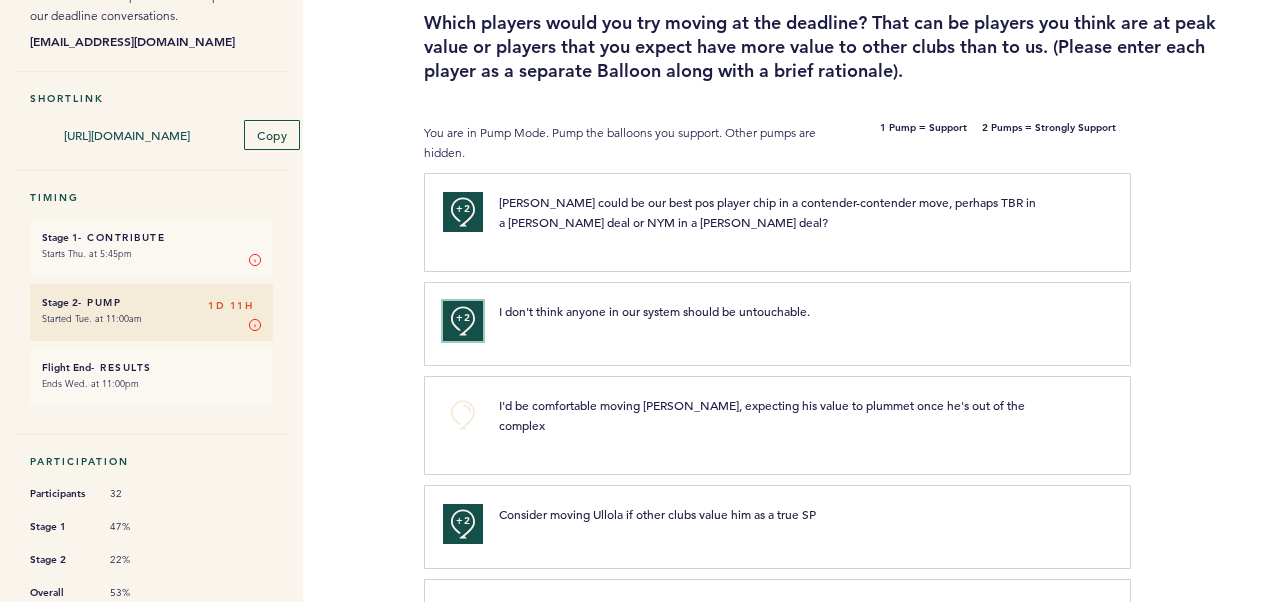click on "+2" at bounding box center (463, 318) 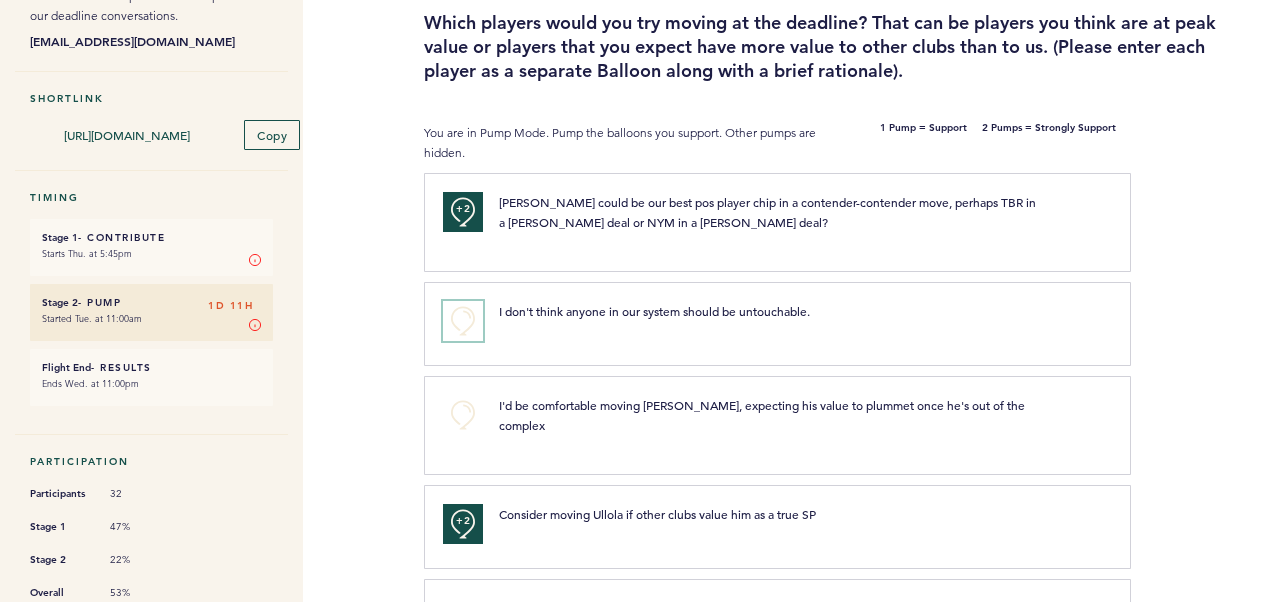 click on "+0" at bounding box center (463, 321) 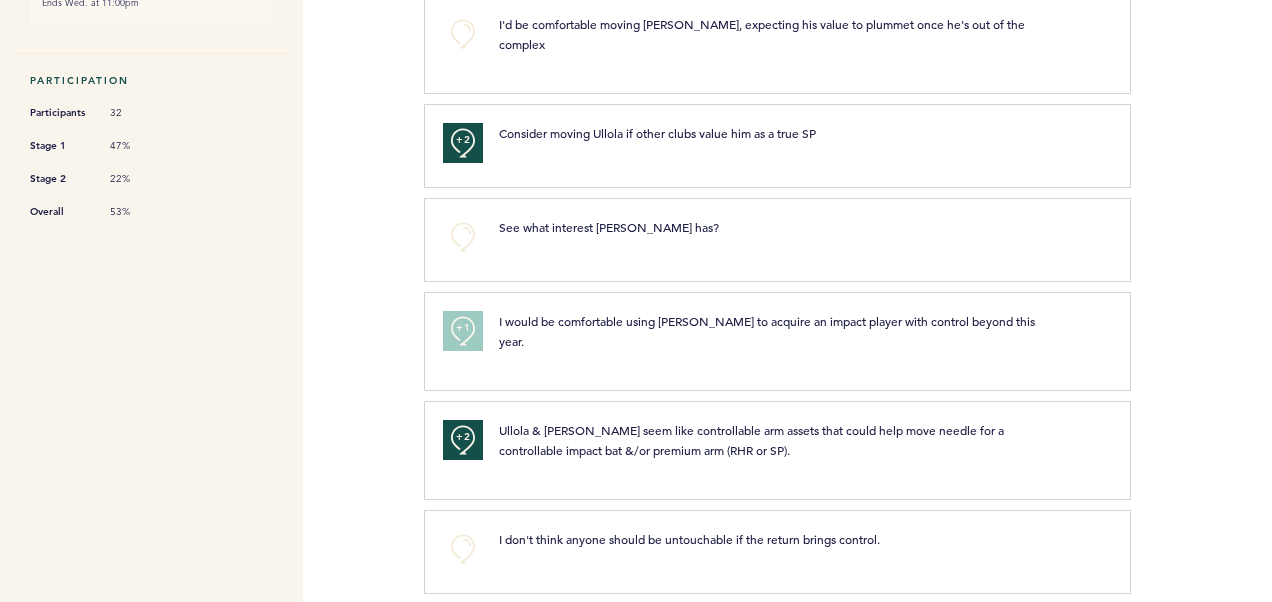 scroll, scrollTop: 688, scrollLeft: 0, axis: vertical 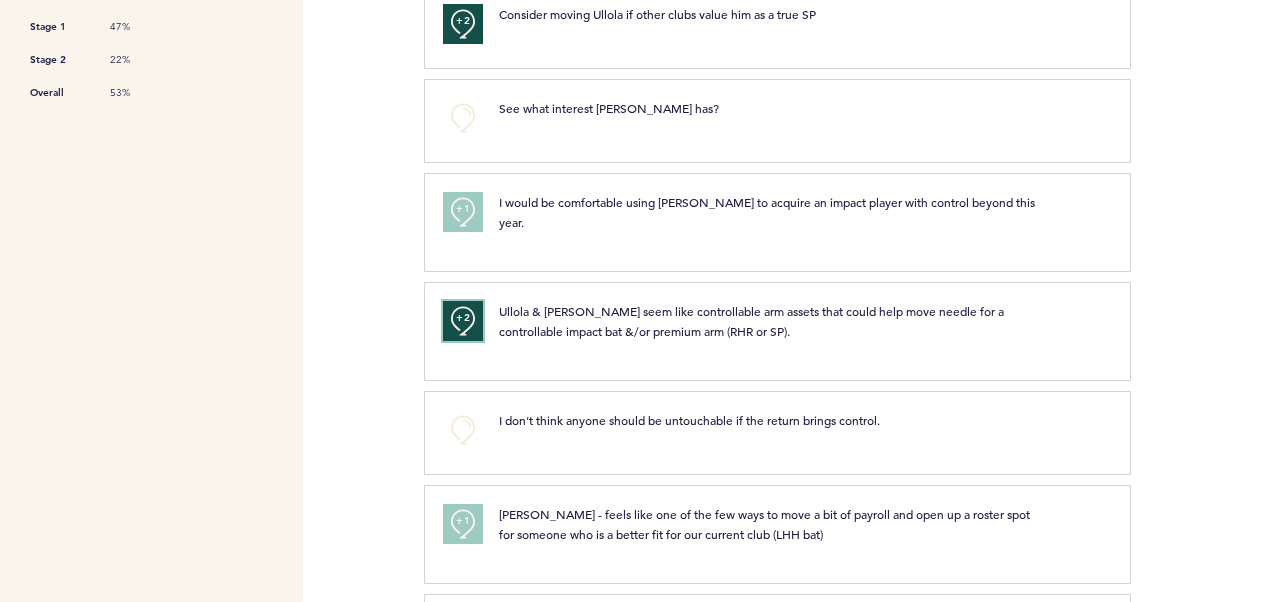 click on "+2" at bounding box center (463, 318) 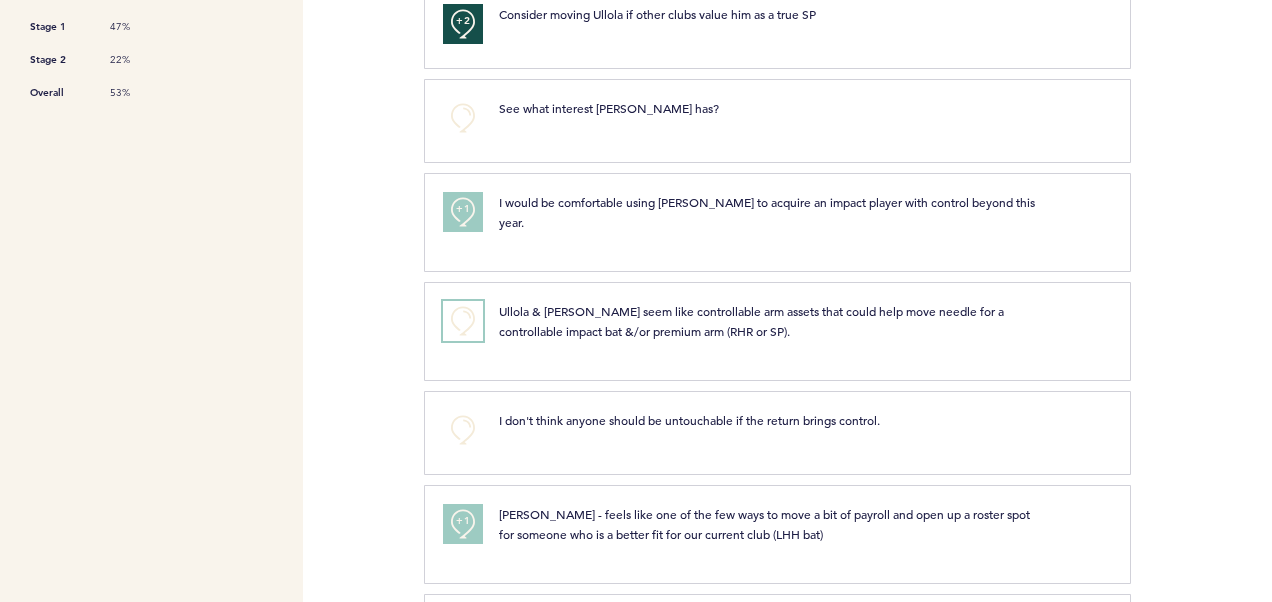 click on "+0" at bounding box center [463, 321] 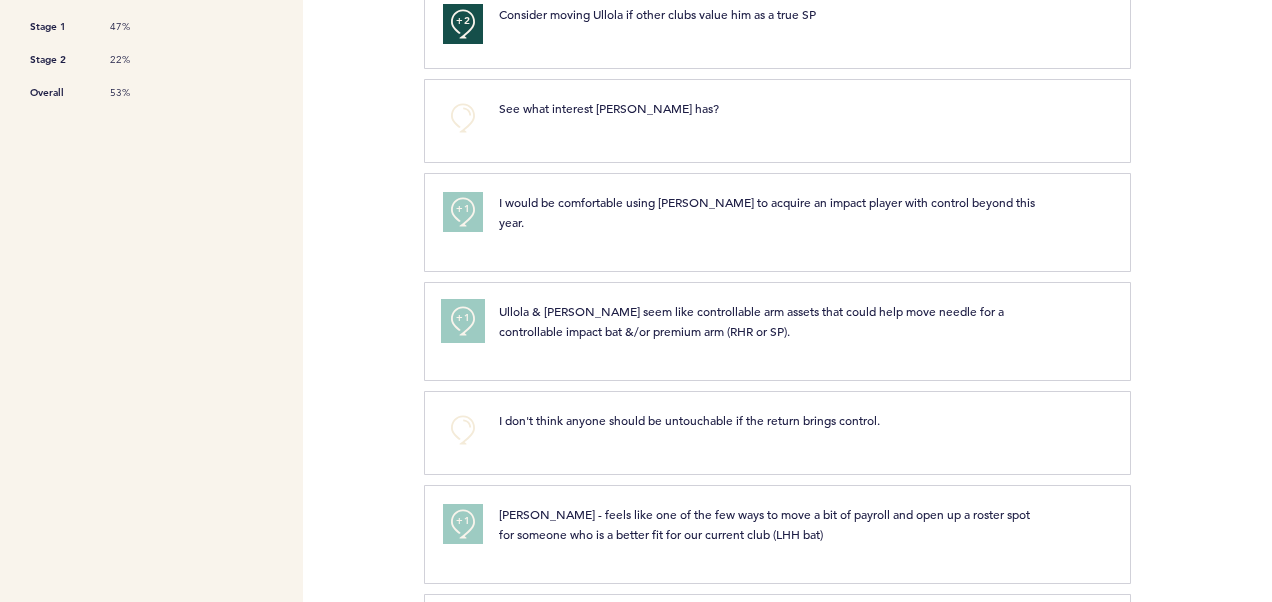click on "+1" at bounding box center [463, 321] 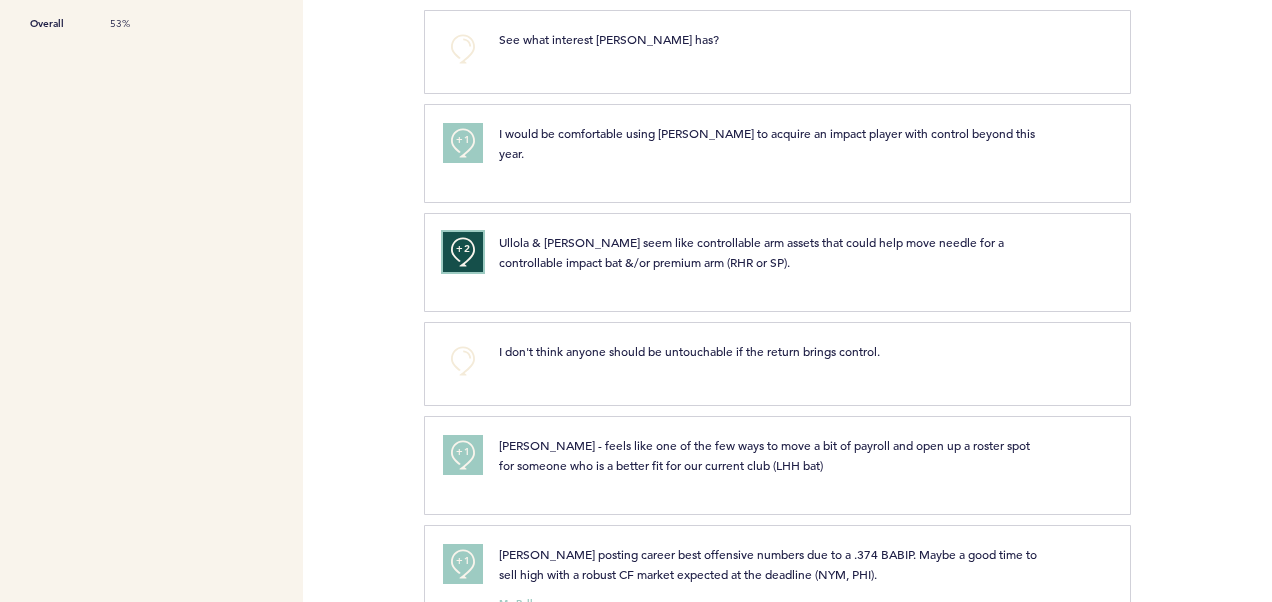 scroll, scrollTop: 788, scrollLeft: 0, axis: vertical 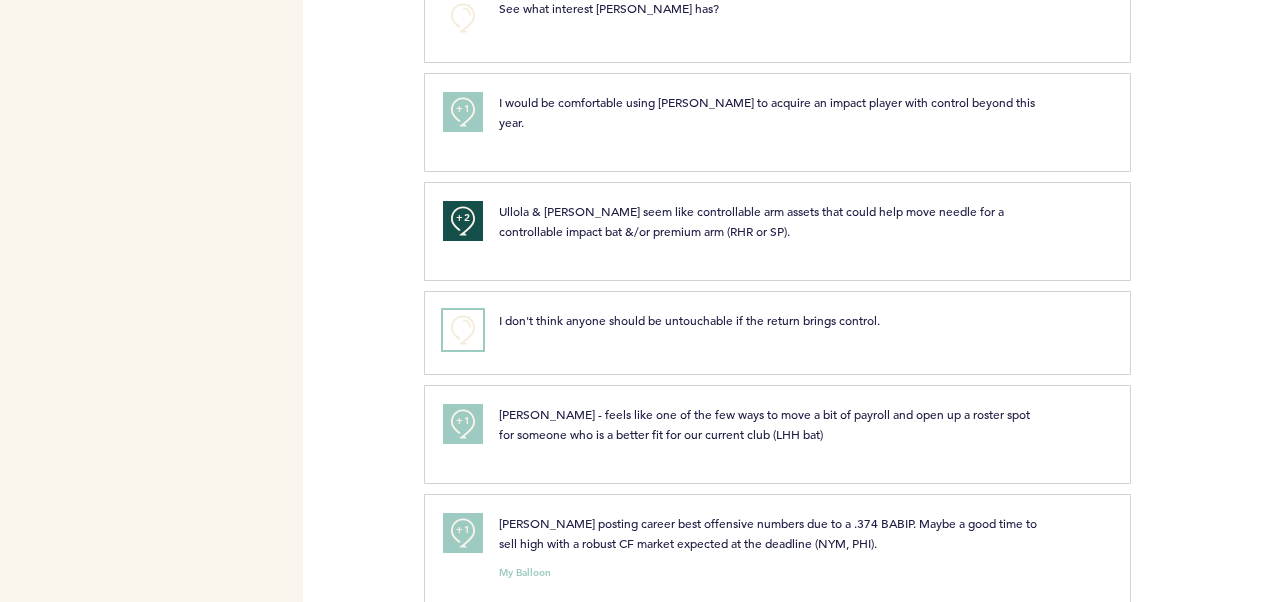 click on "+0" at bounding box center [463, 330] 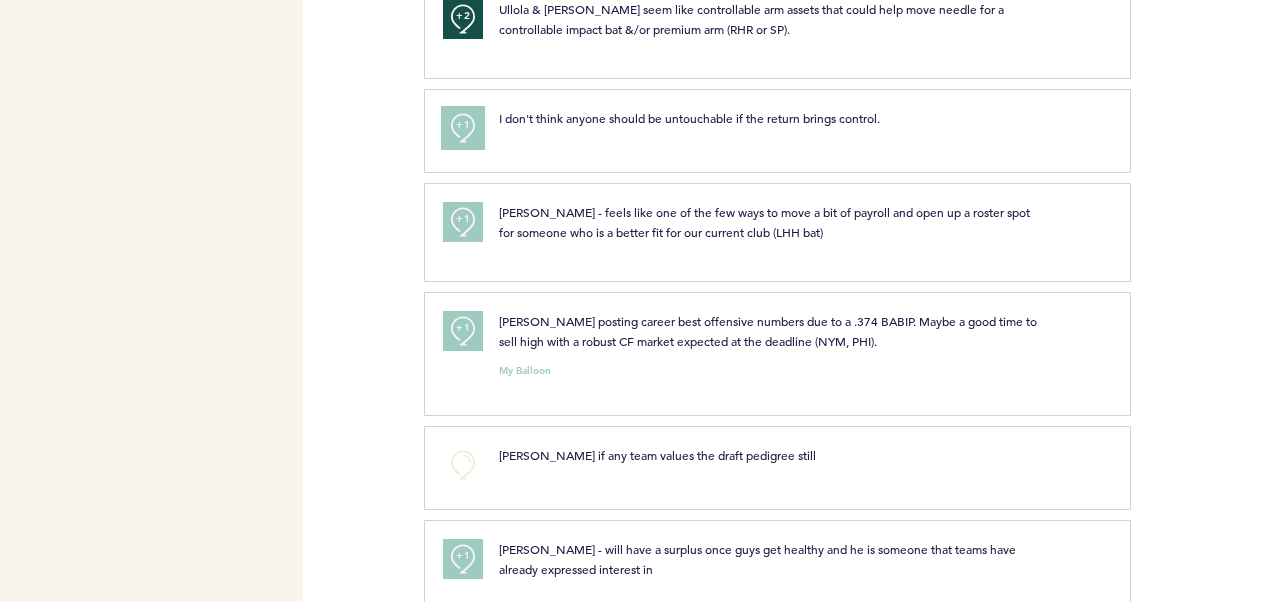scroll, scrollTop: 1088, scrollLeft: 0, axis: vertical 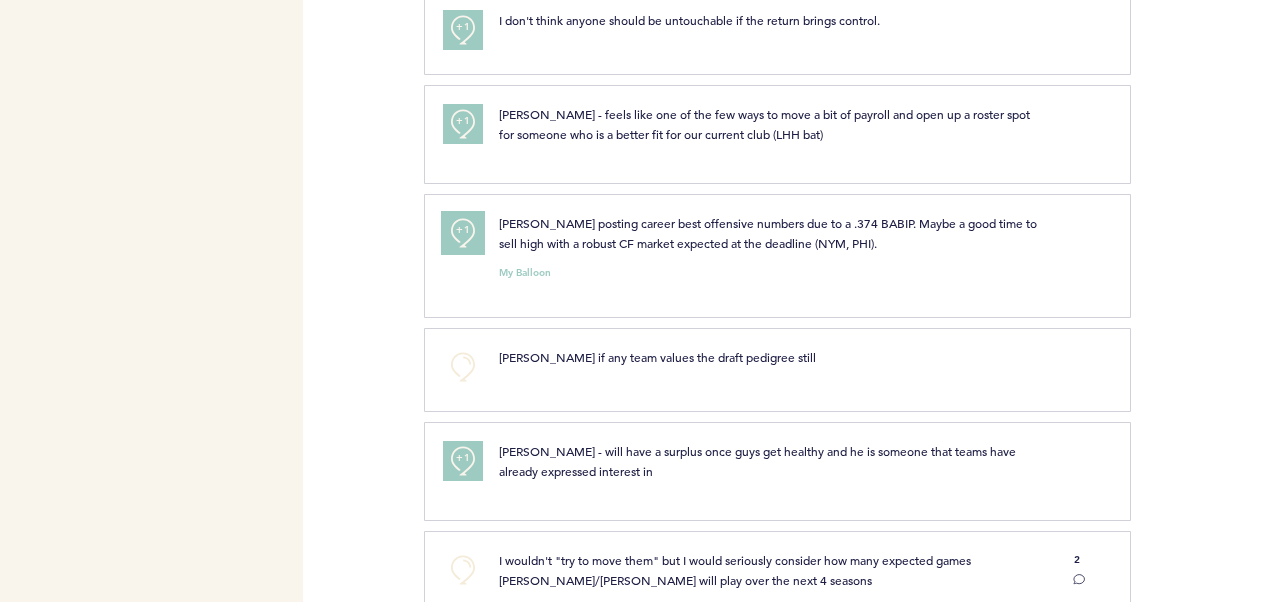 click on "+1" at bounding box center [463, 230] 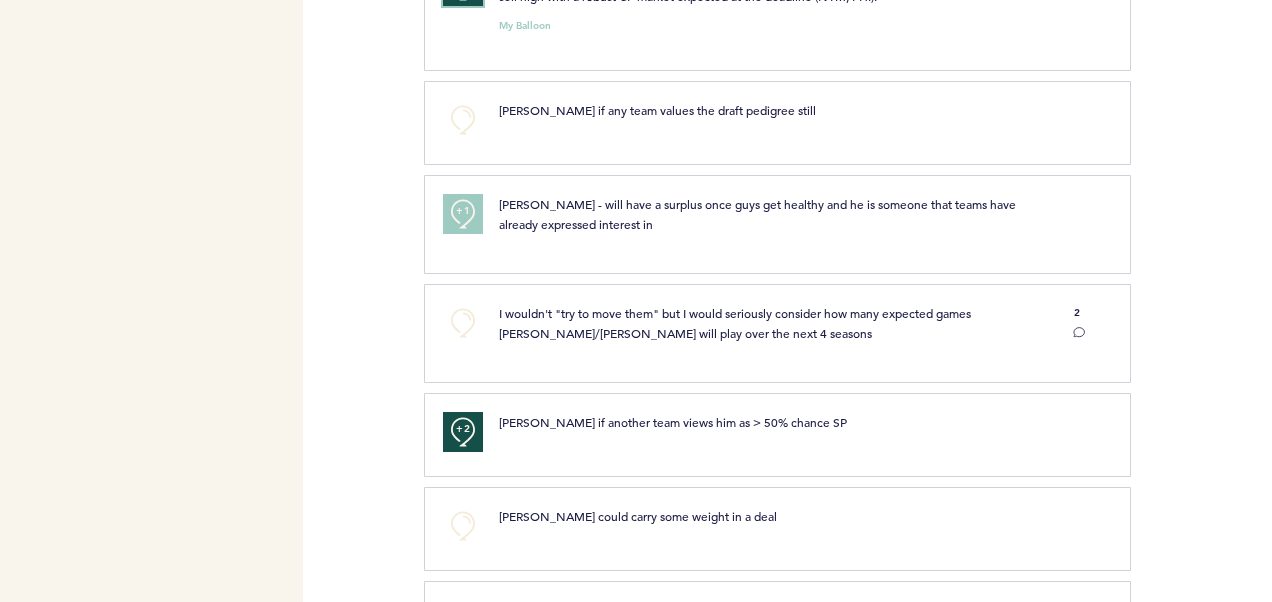 scroll, scrollTop: 1288, scrollLeft: 0, axis: vertical 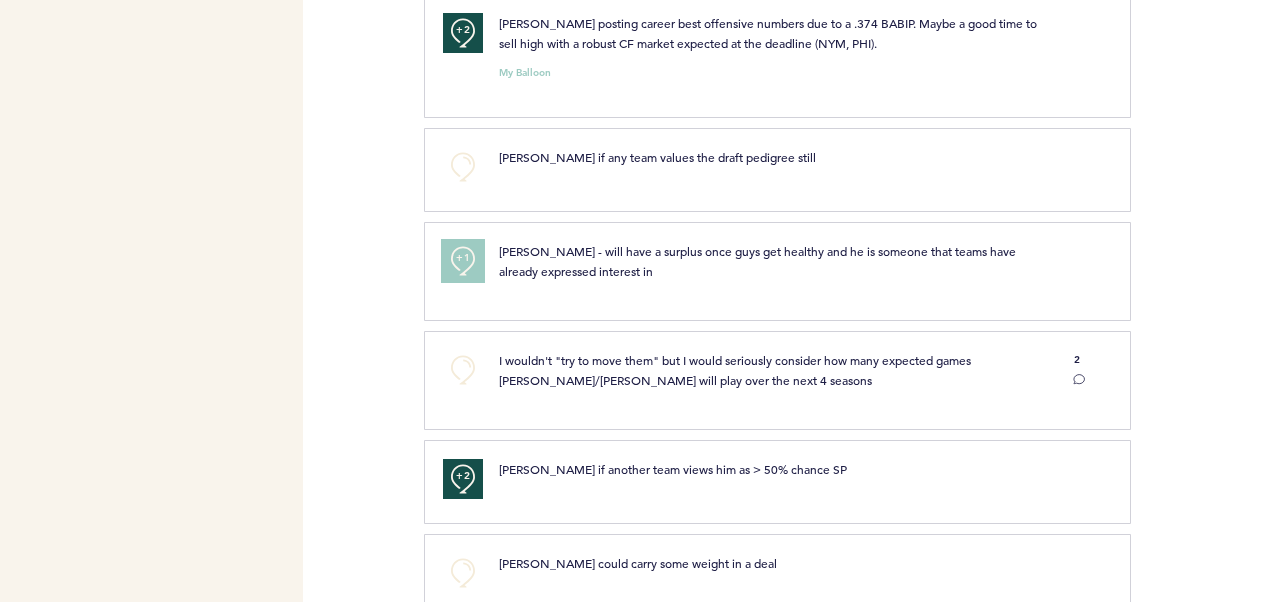 click on "+1" at bounding box center (463, 258) 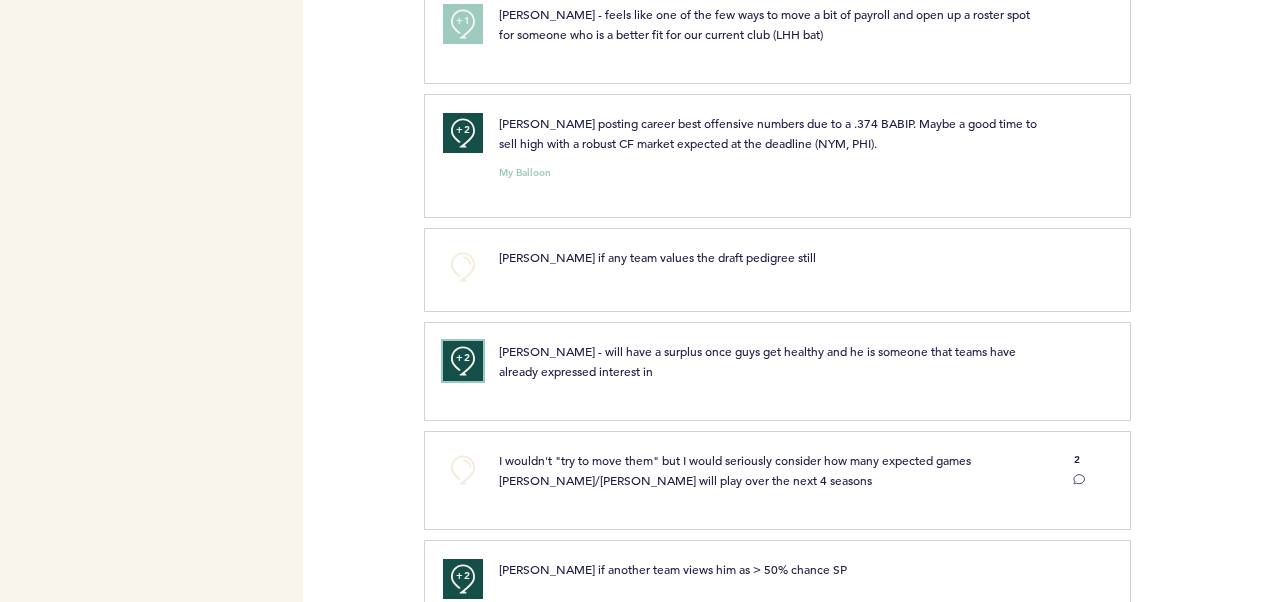 click on "+2" at bounding box center (463, 361) 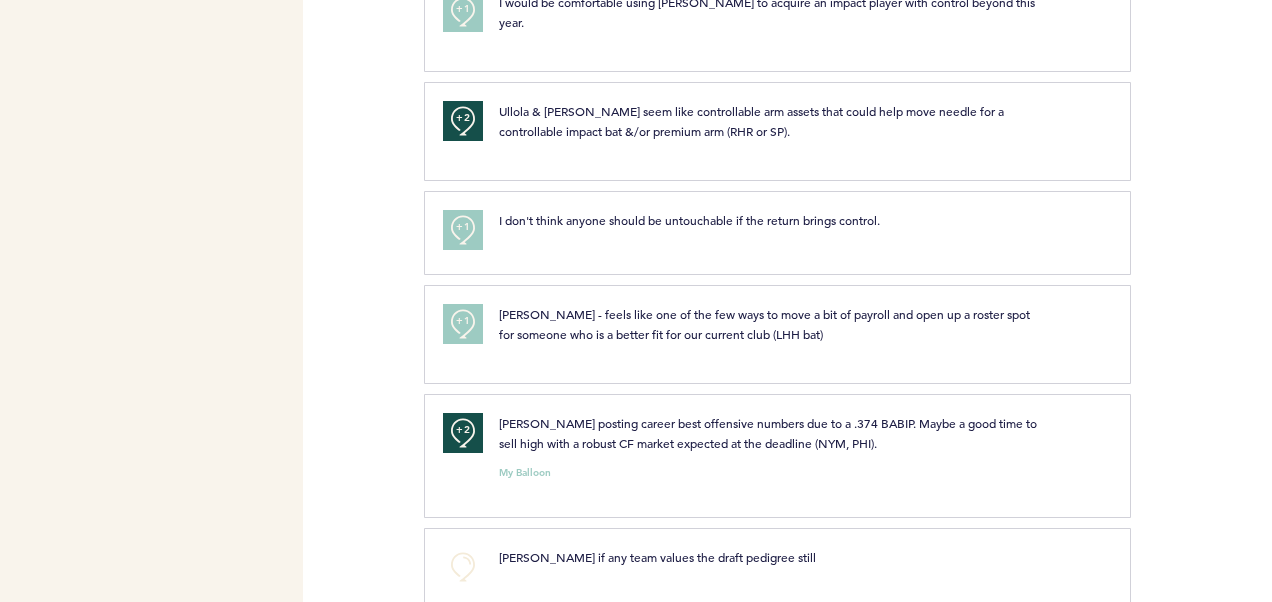 scroll, scrollTop: 788, scrollLeft: 0, axis: vertical 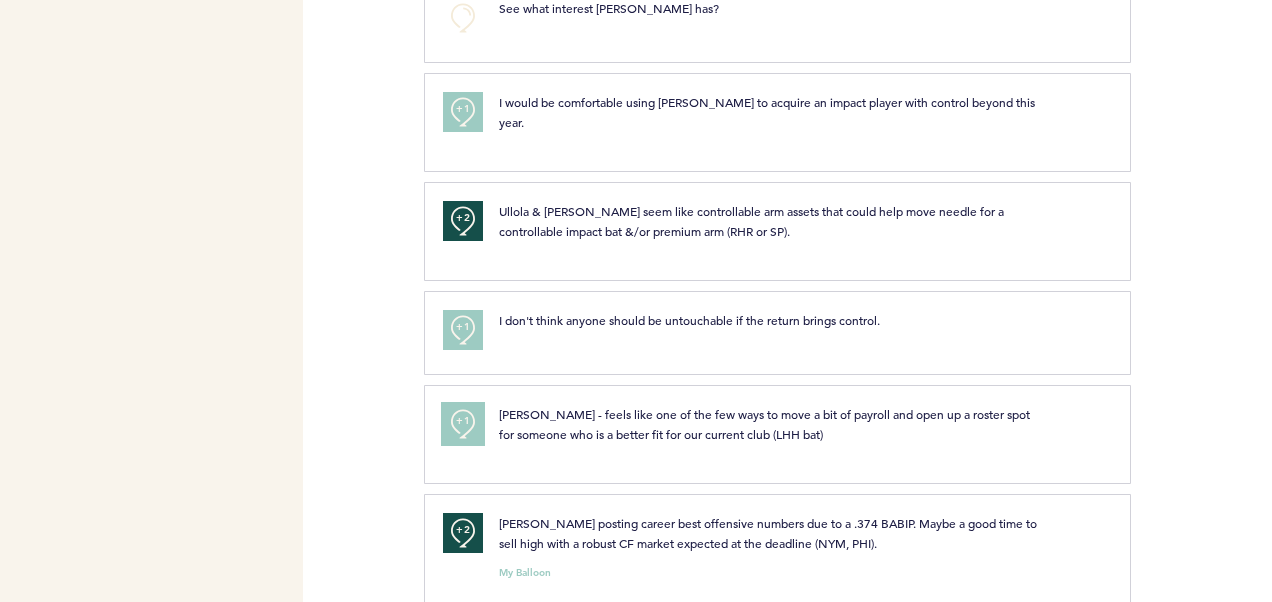 click on "+1" at bounding box center (463, 424) 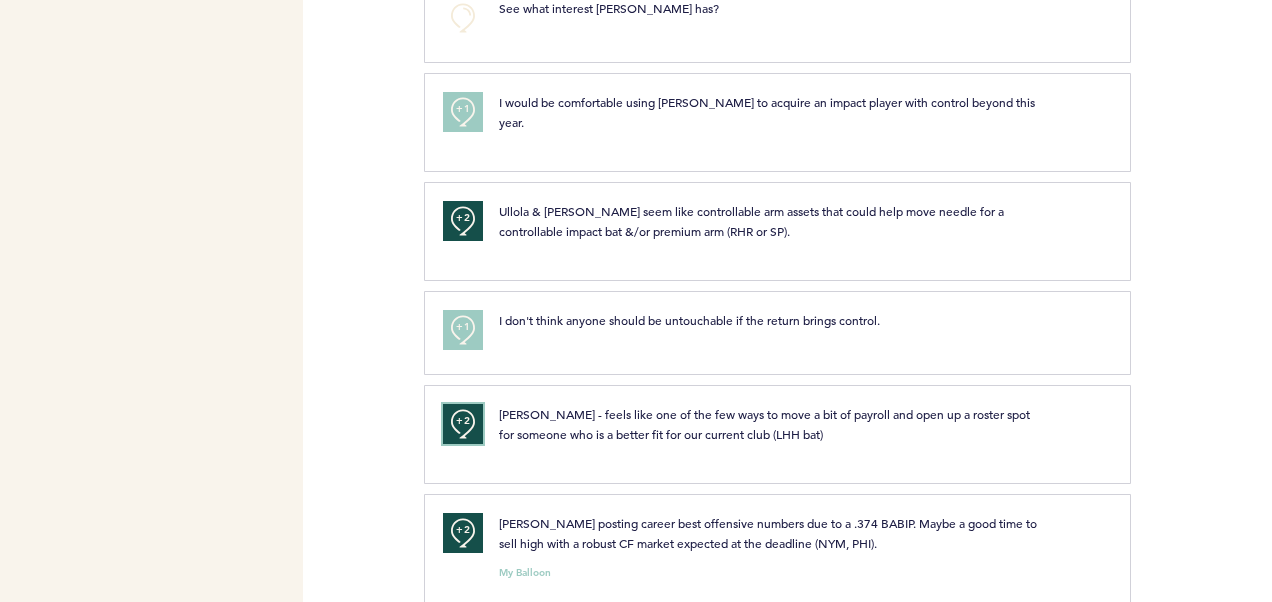 click on "+2" at bounding box center [463, 421] 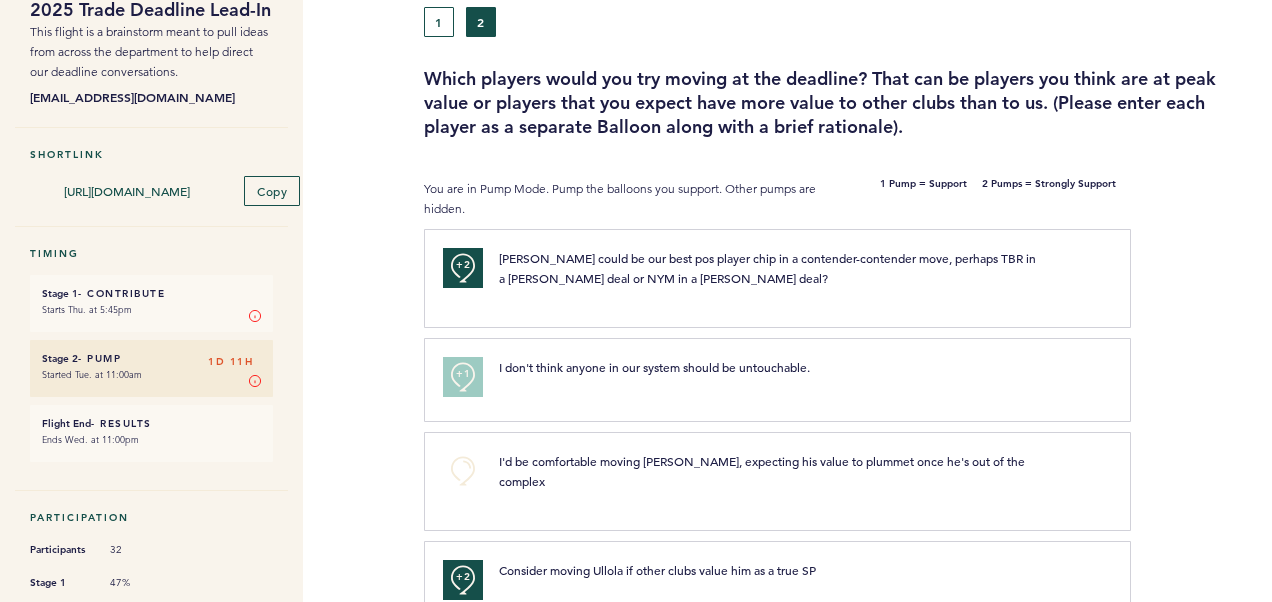scroll, scrollTop: 0, scrollLeft: 0, axis: both 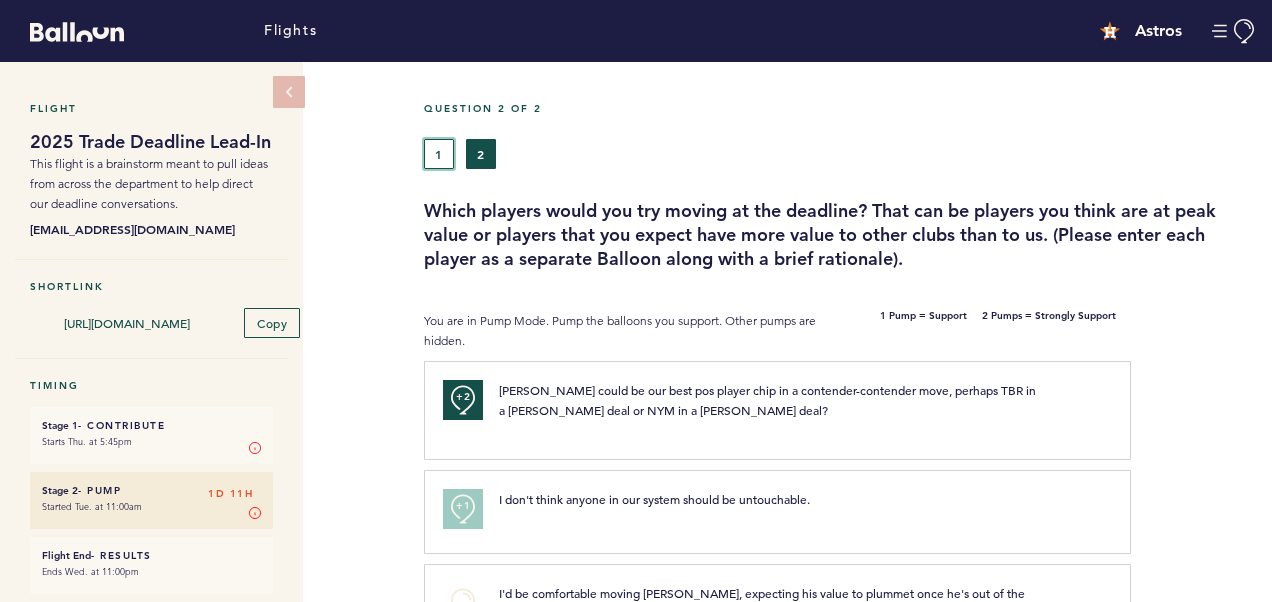 click on "1" at bounding box center (439, 154) 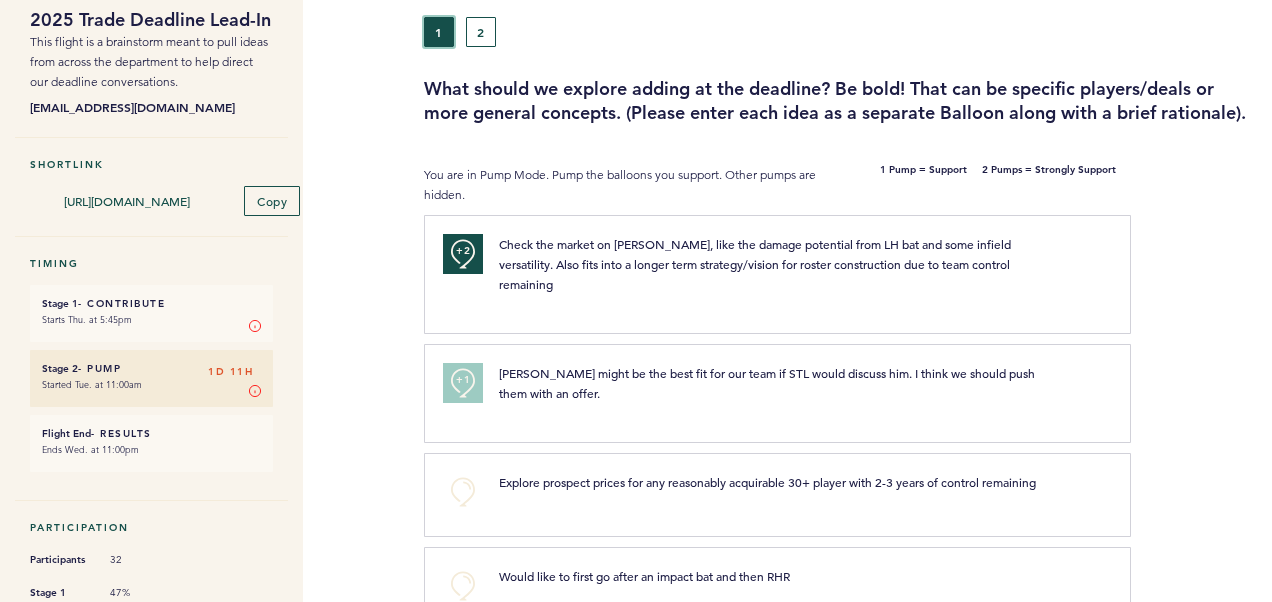 scroll, scrollTop: 0, scrollLeft: 0, axis: both 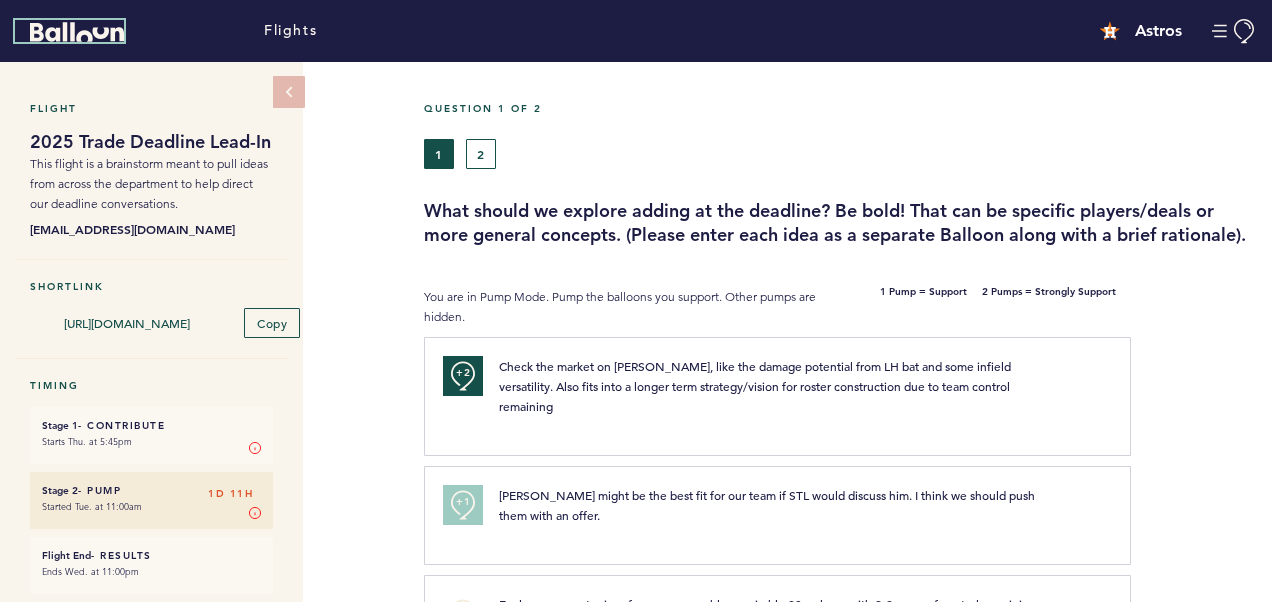 click 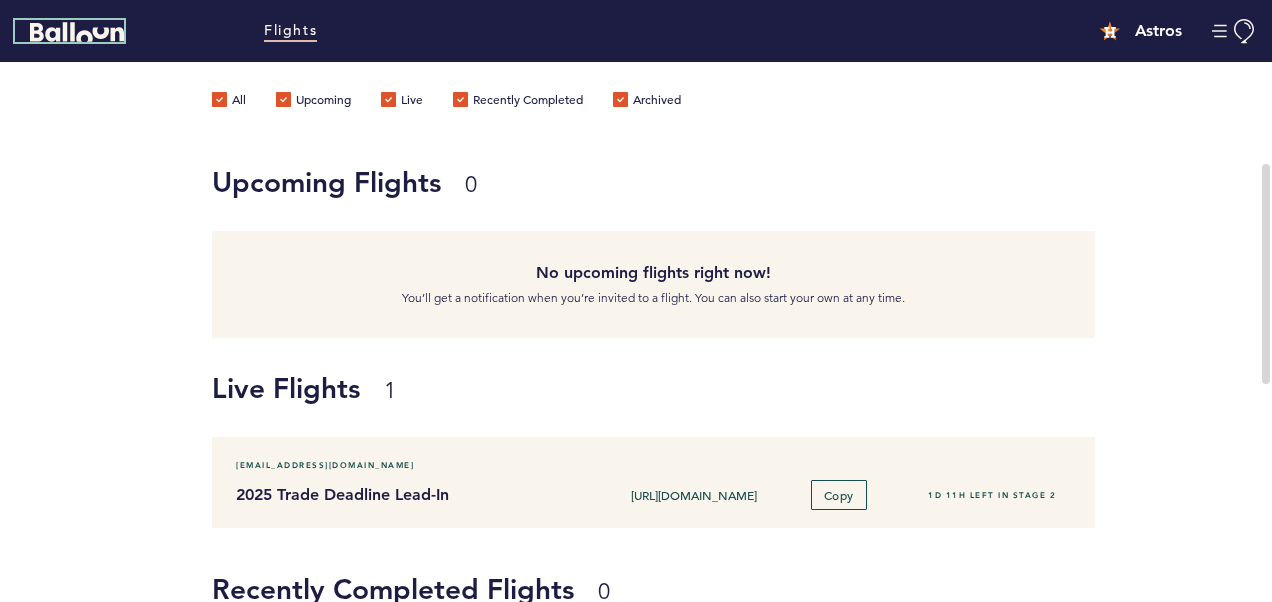 scroll, scrollTop: 0, scrollLeft: 0, axis: both 